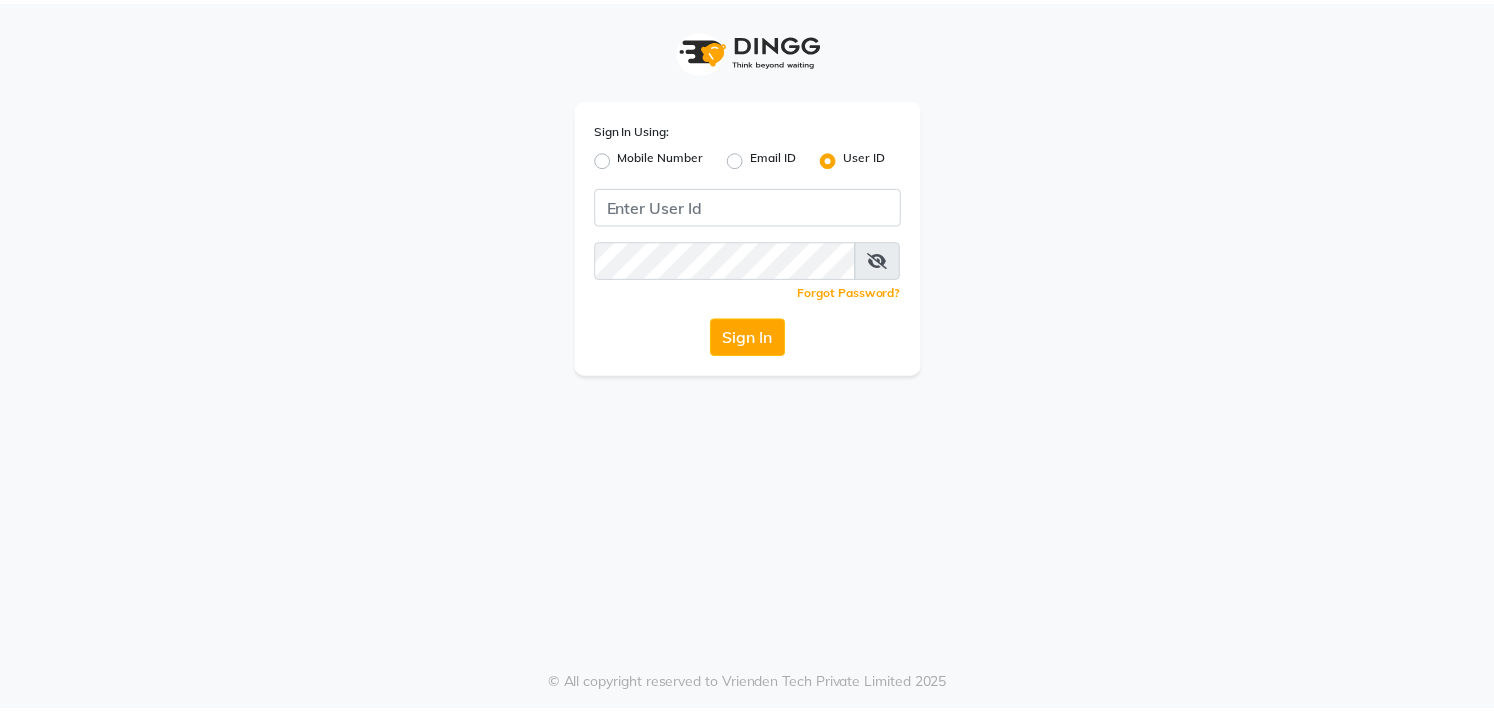 scroll, scrollTop: 0, scrollLeft: 0, axis: both 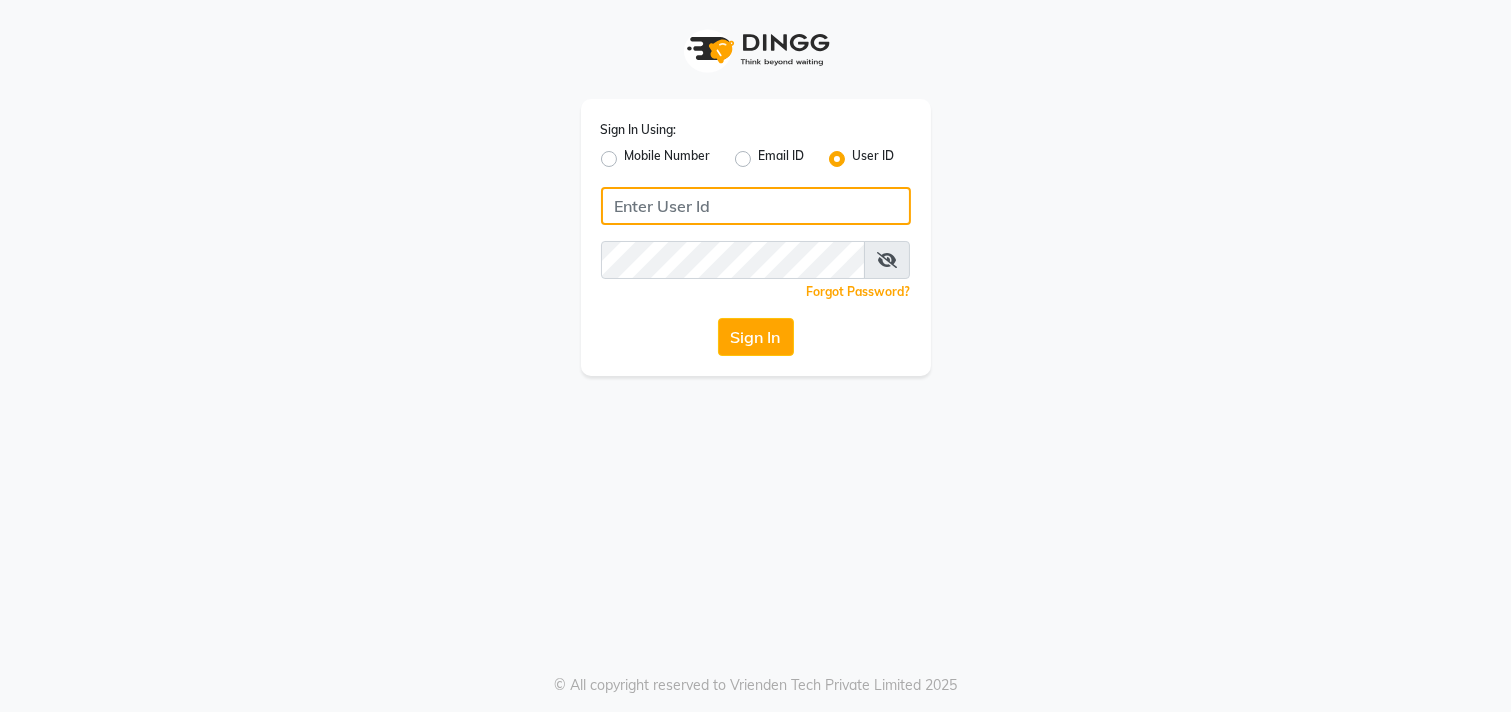 click 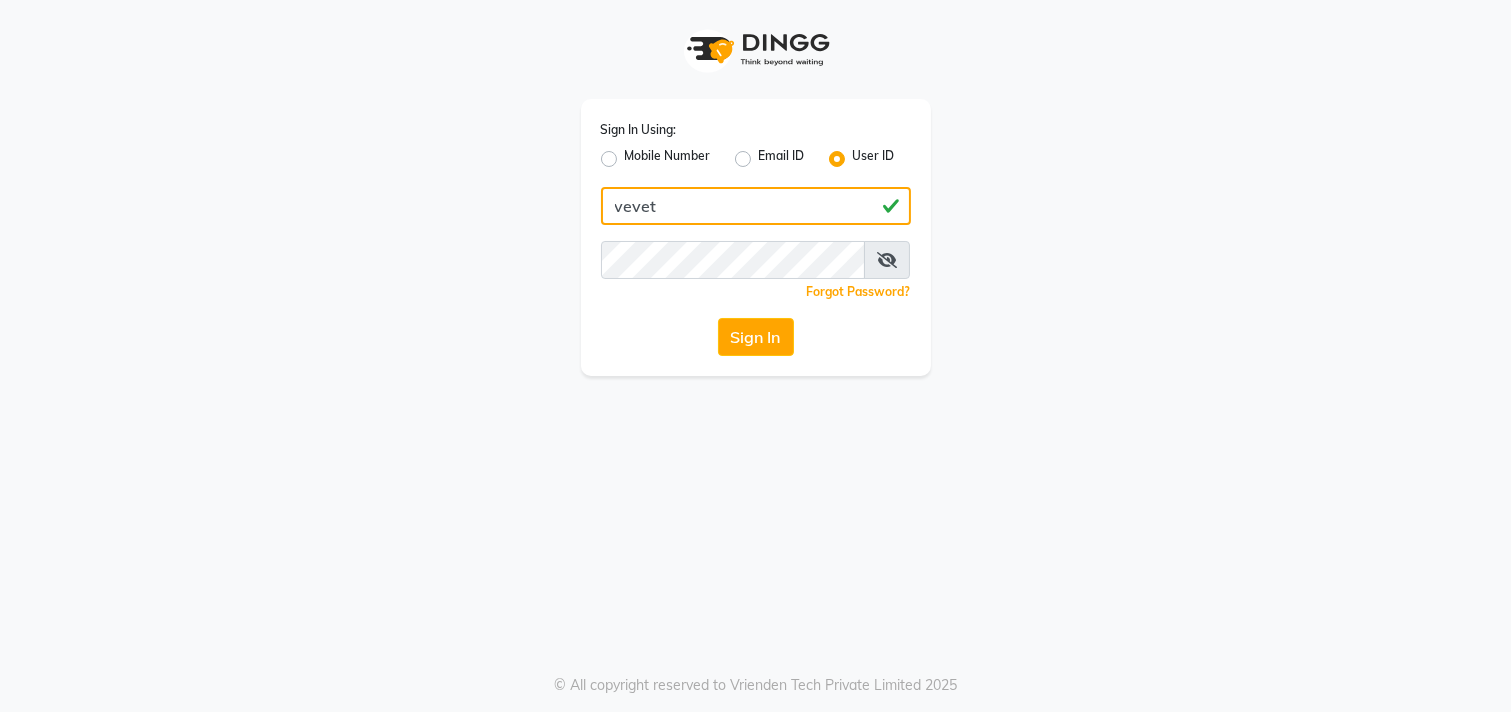 type on "vevet" 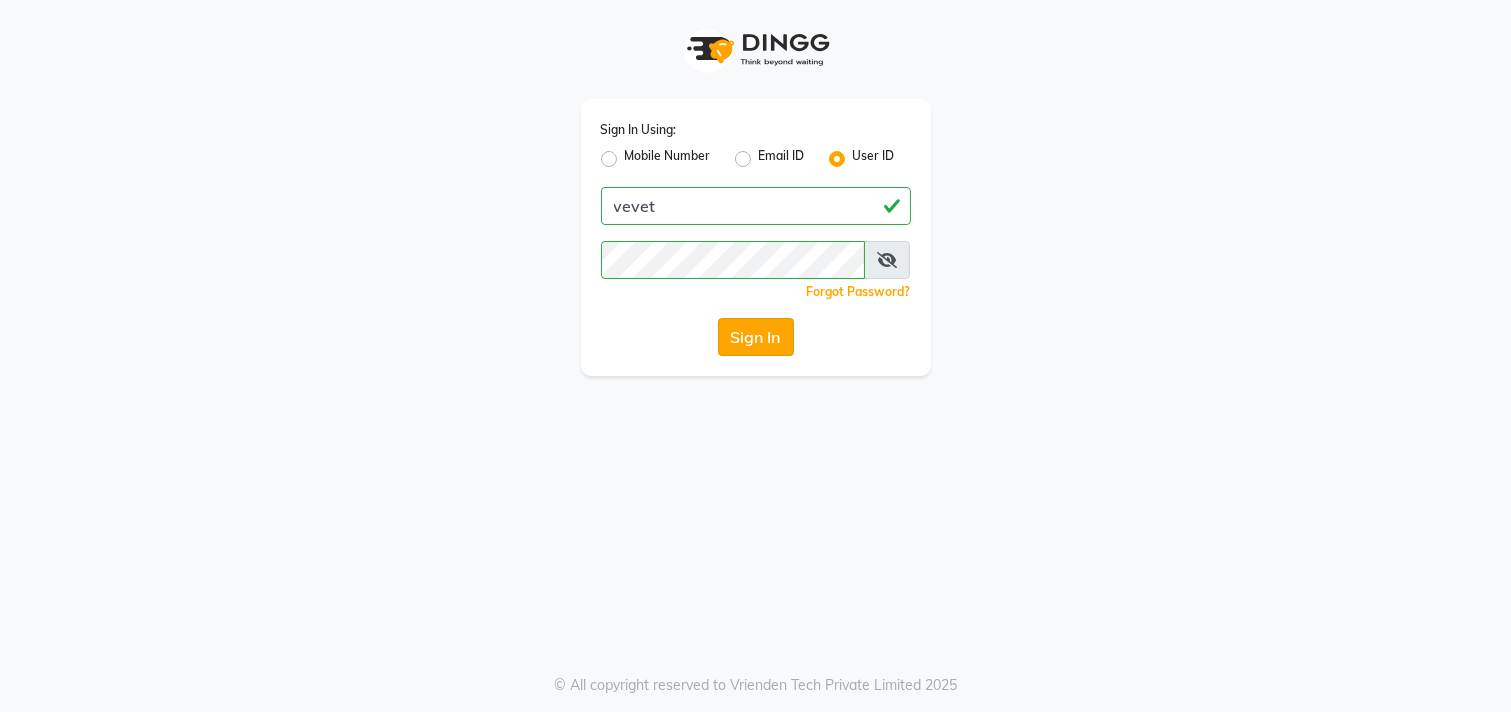 click on "Sign In" 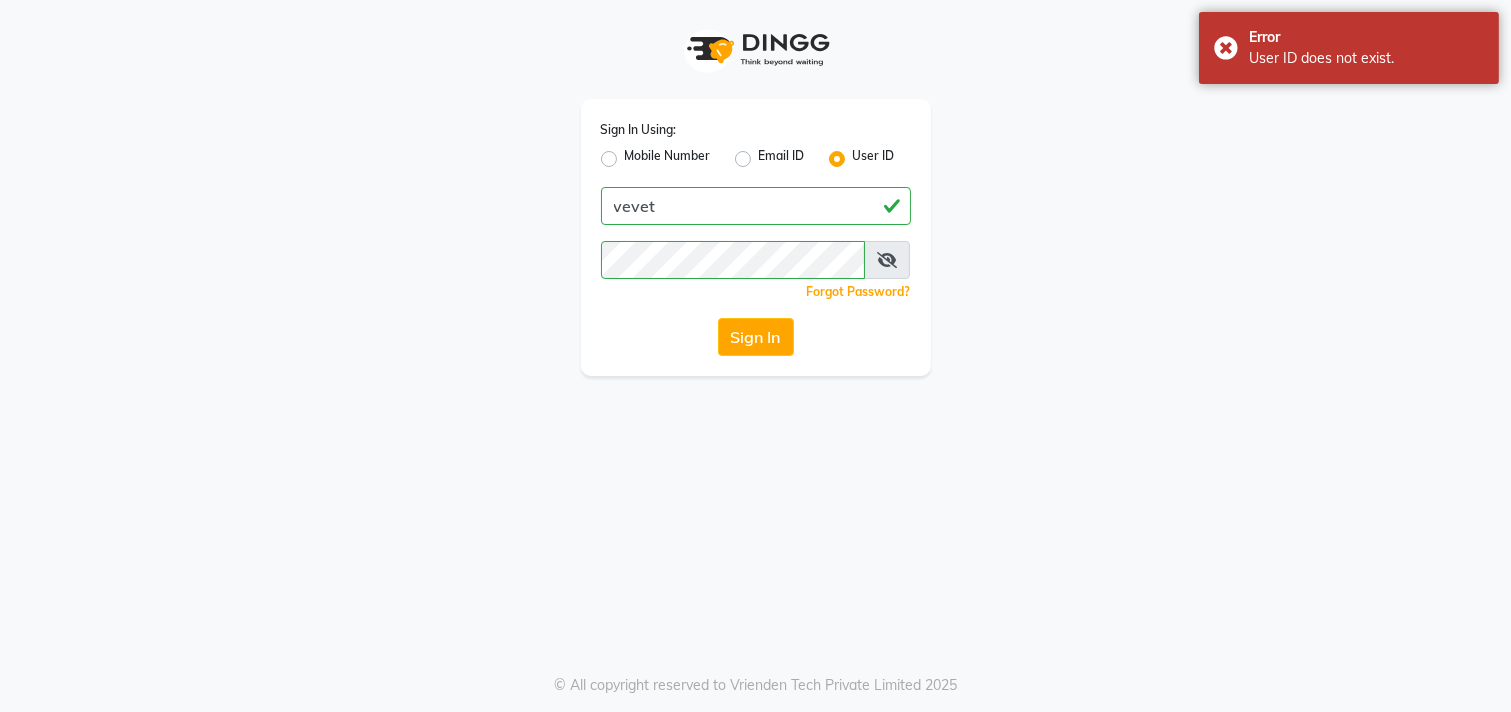 click on "Mobile Number" 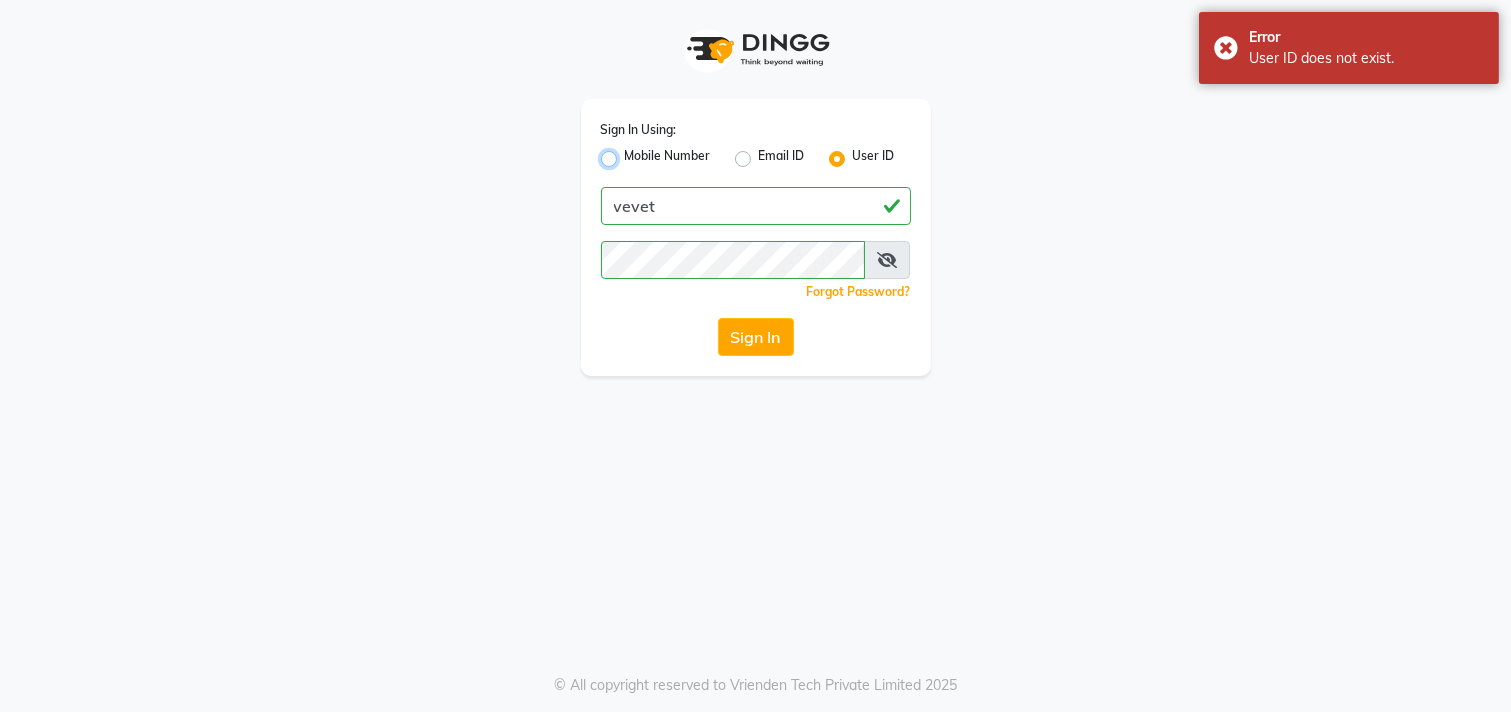 click on "Mobile Number" at bounding box center [631, 153] 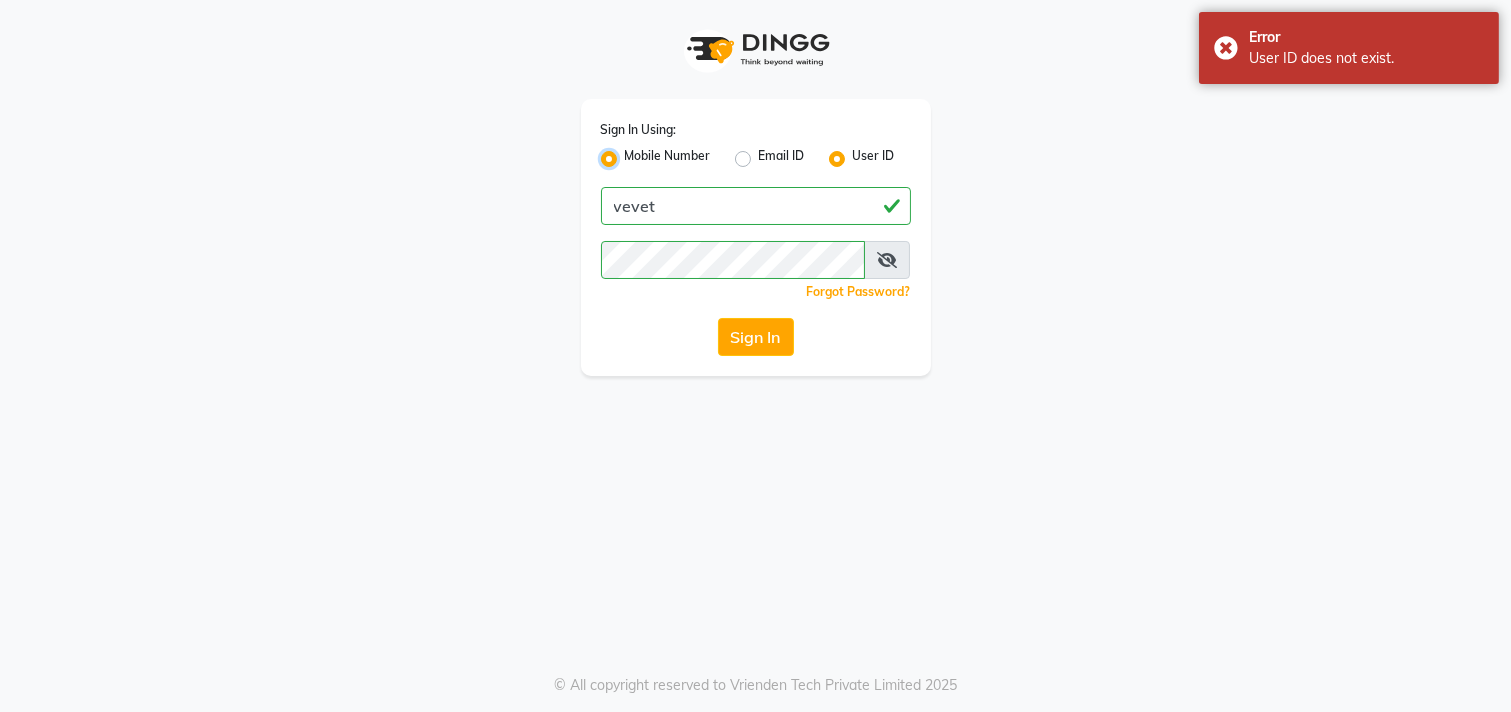 radio on "false" 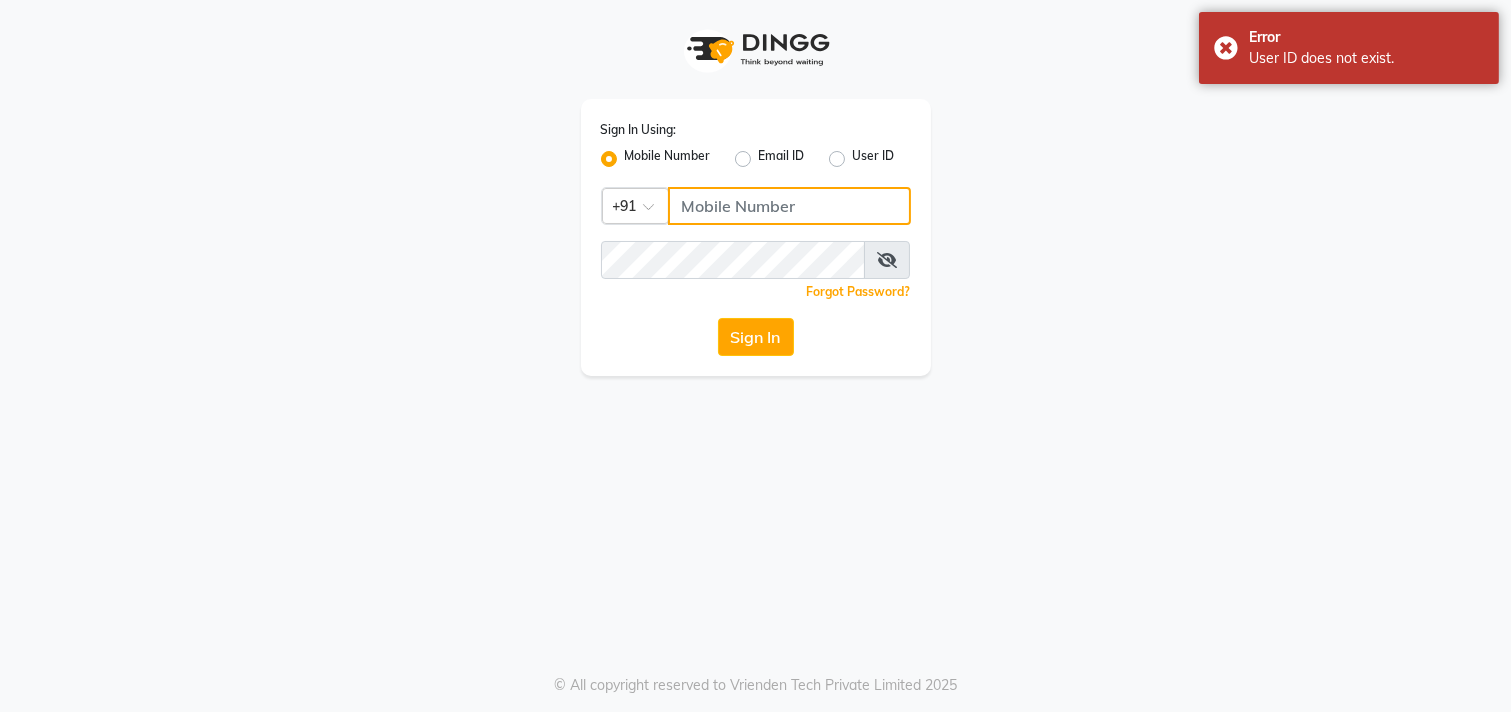 click 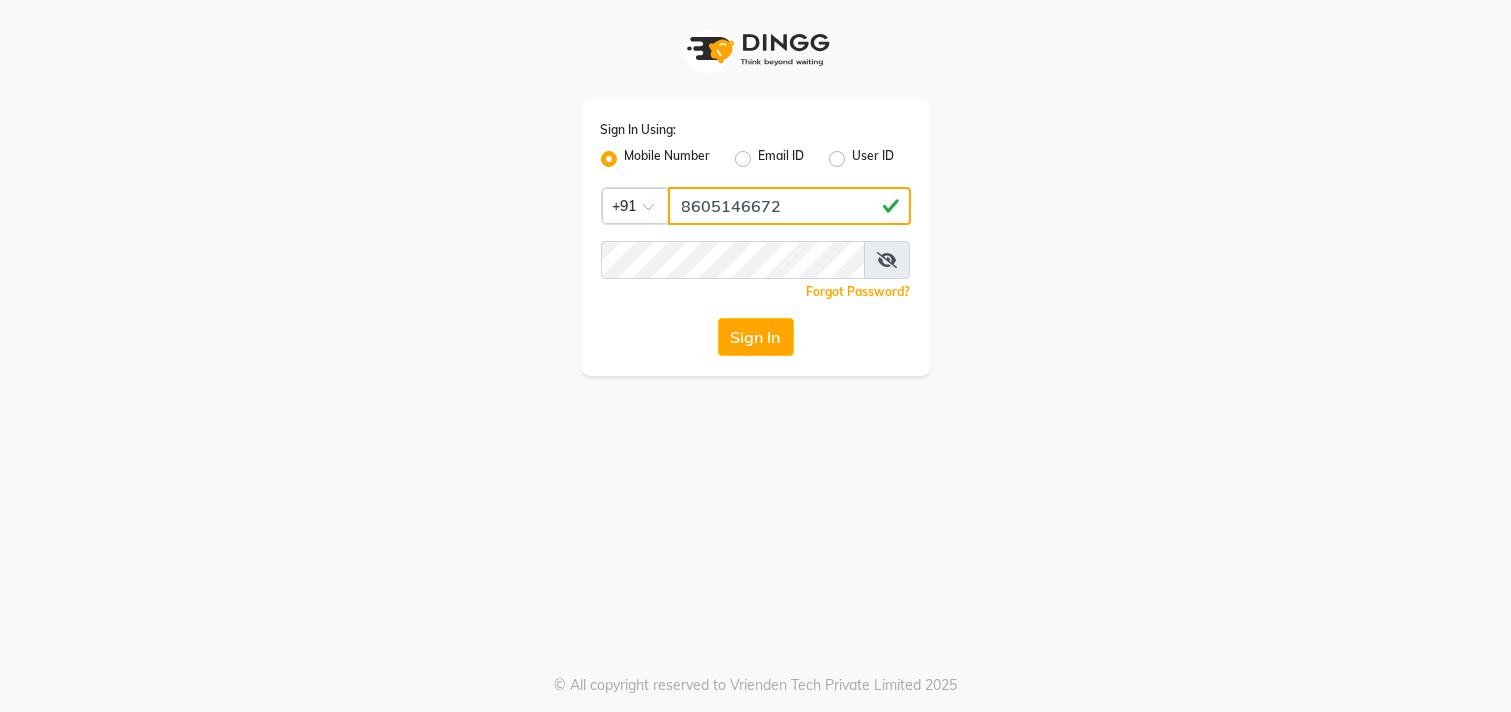 type on "8605146672" 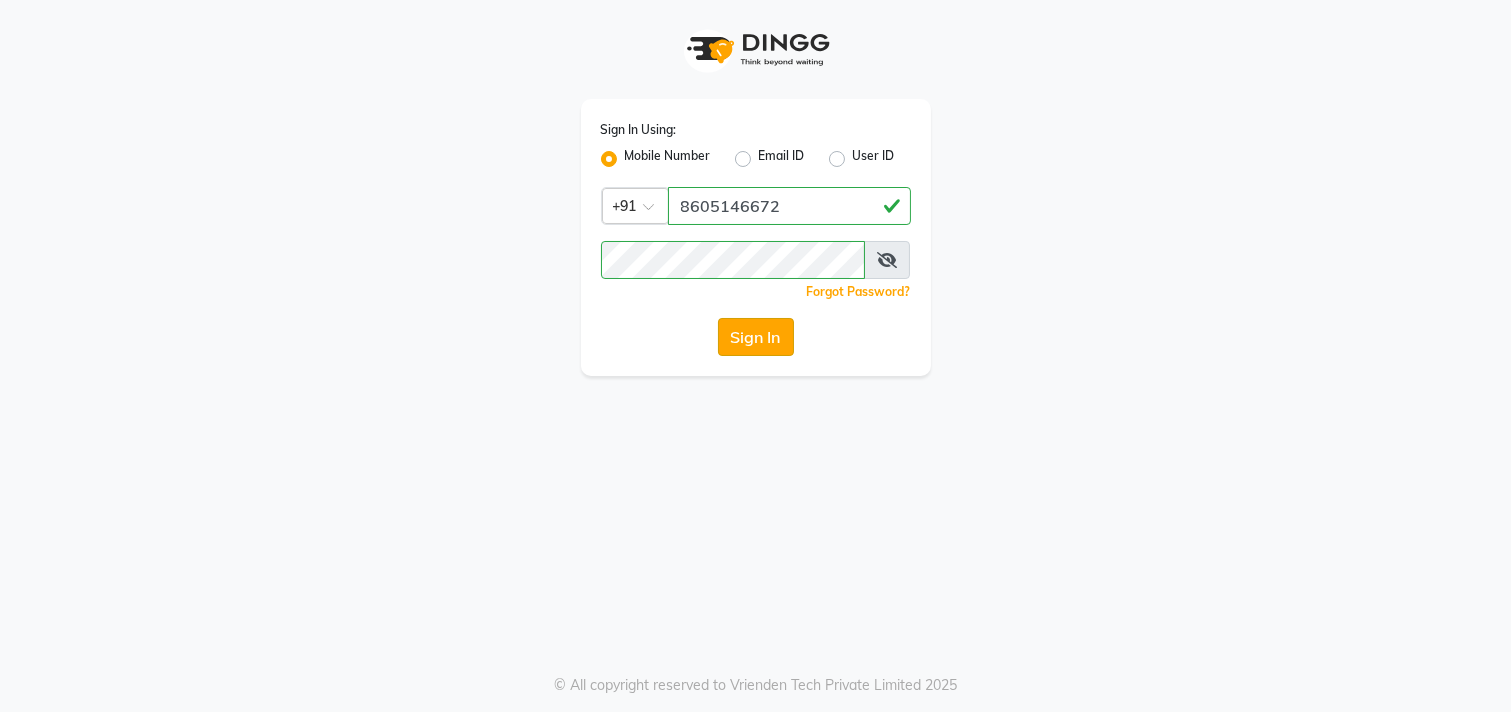 click on "Sign In" 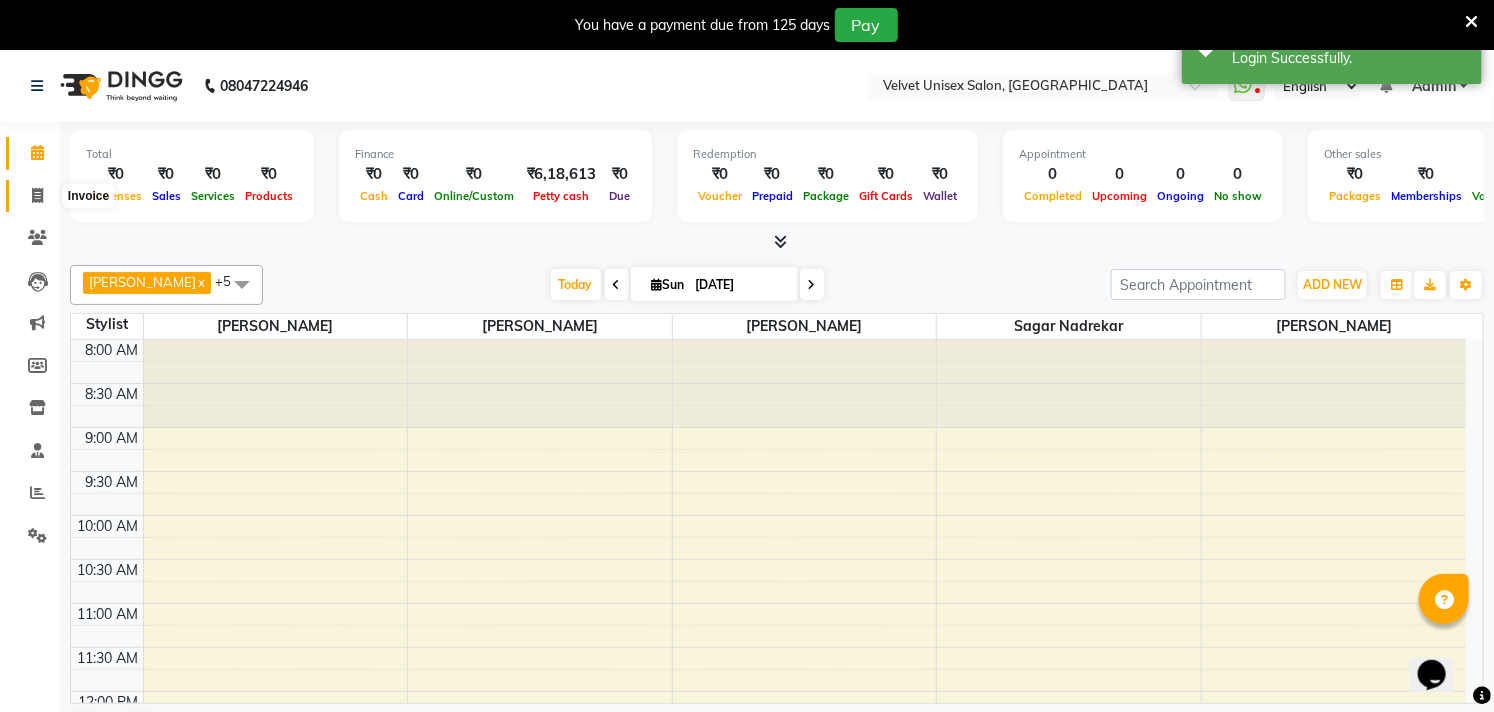 scroll, scrollTop: 0, scrollLeft: 0, axis: both 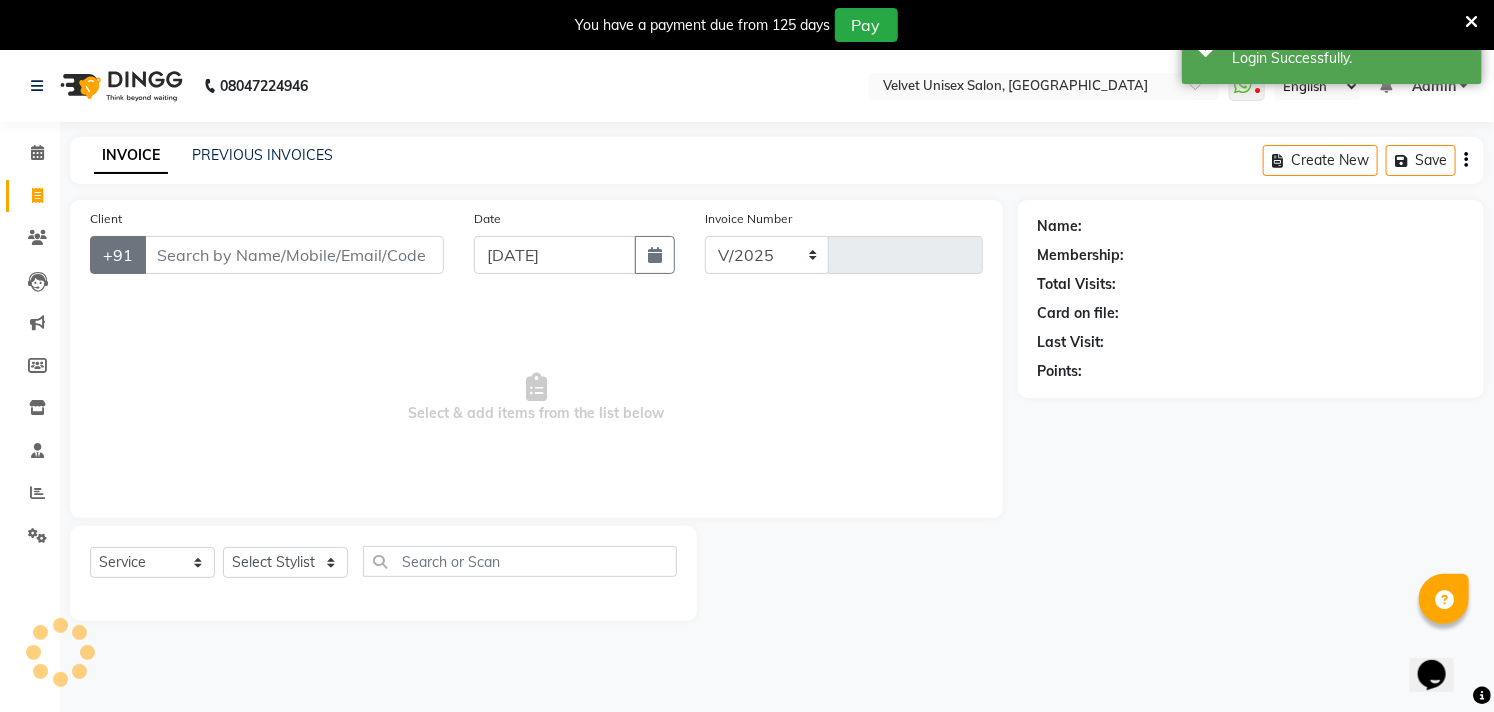 select on "5384" 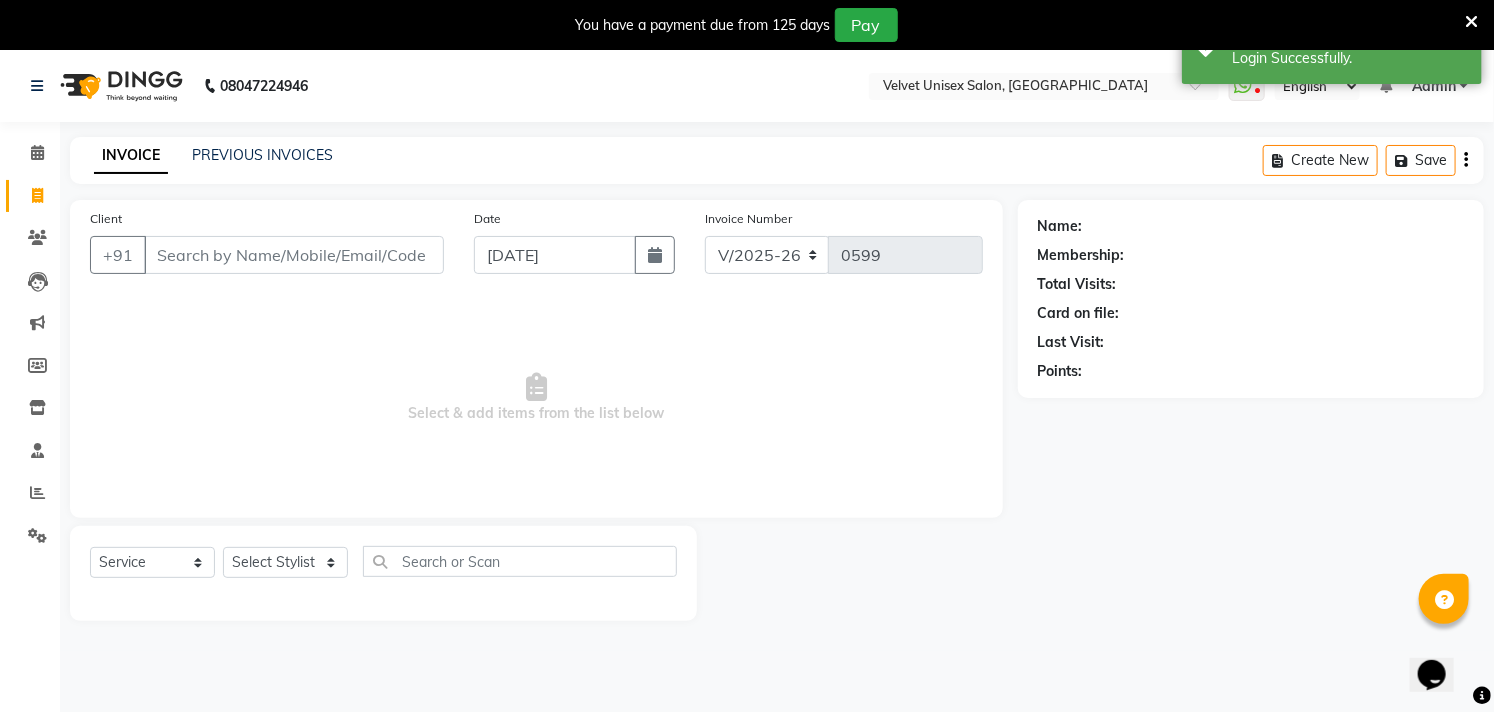 click on "Client" at bounding box center (294, 255) 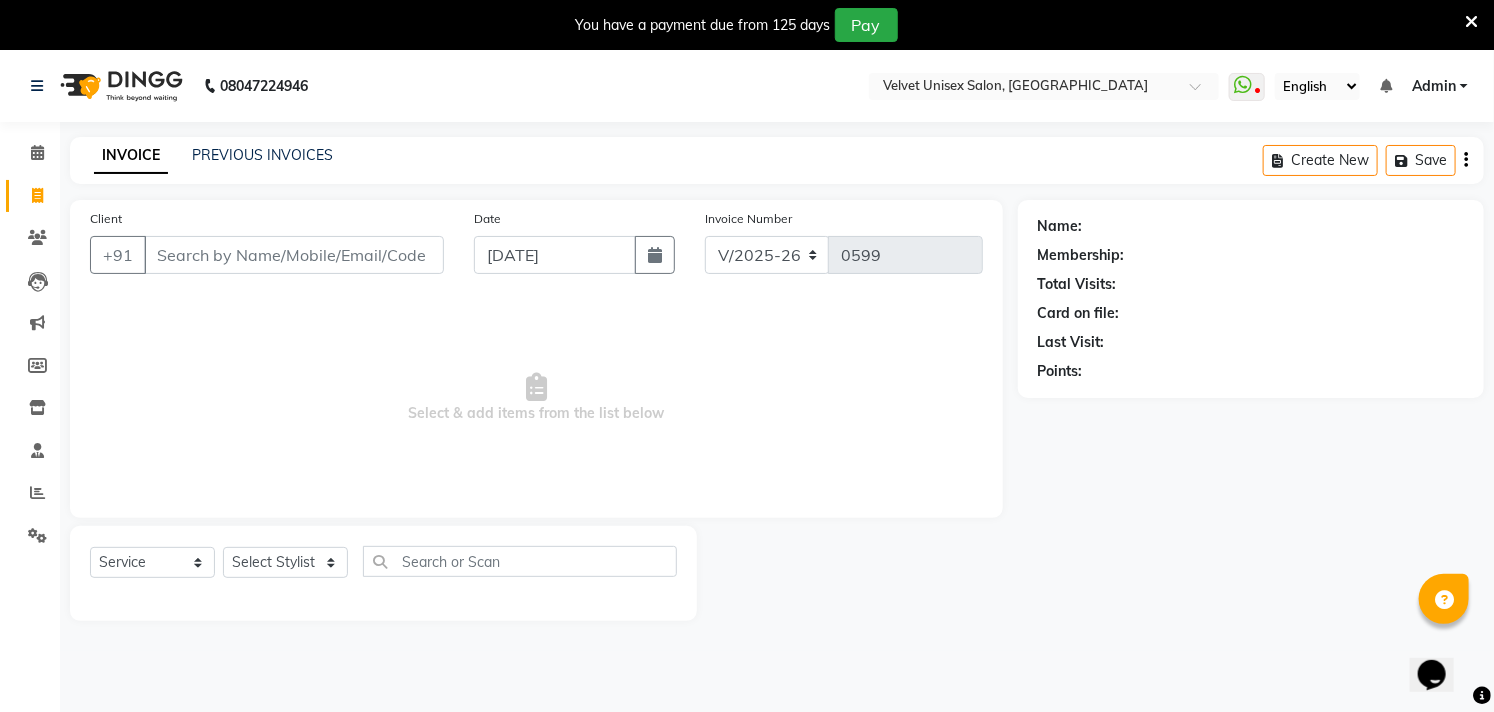 drag, startPoint x: 304, startPoint y: 258, endPoint x: 232, endPoint y: 352, distance: 118.40608 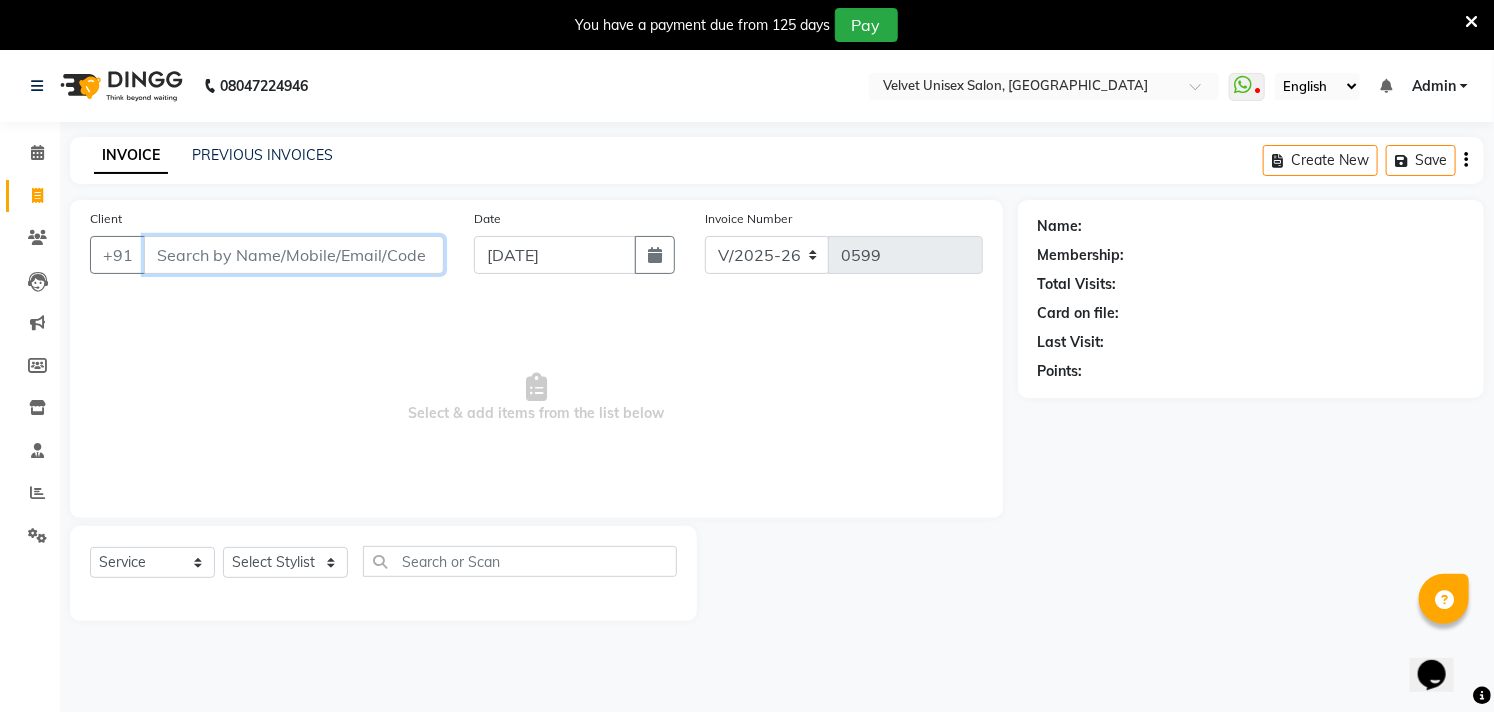 click on "Client" at bounding box center (294, 255) 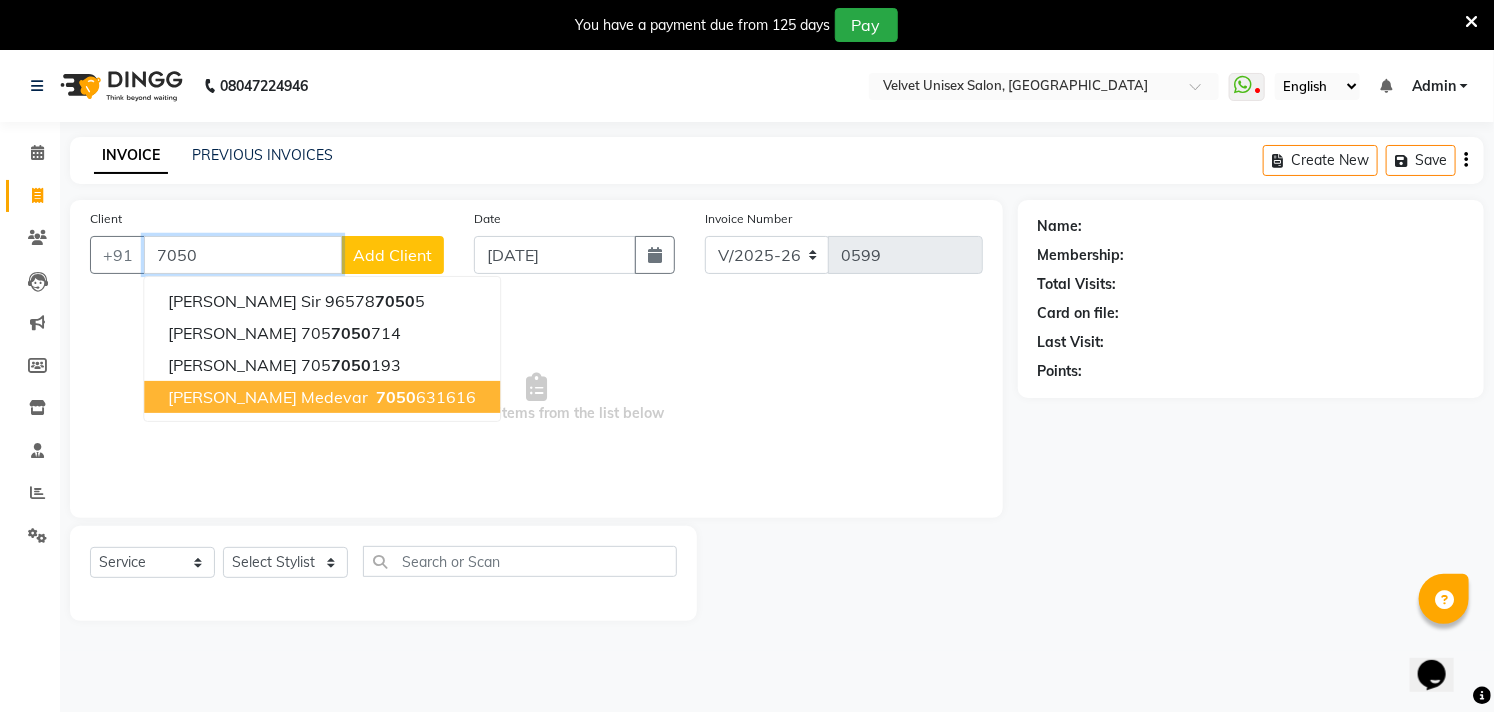 click on "[PERSON_NAME] medevar" at bounding box center [268, 397] 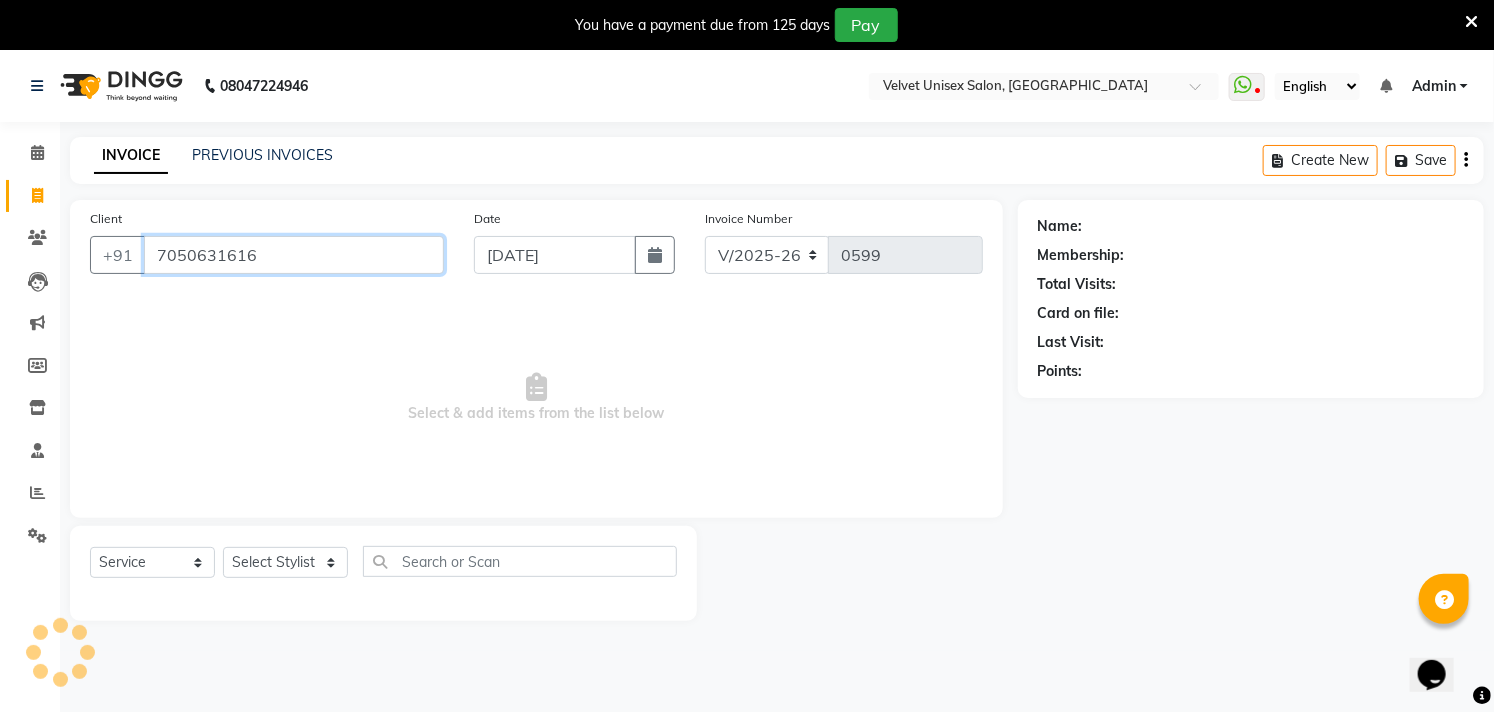 type on "7050631616" 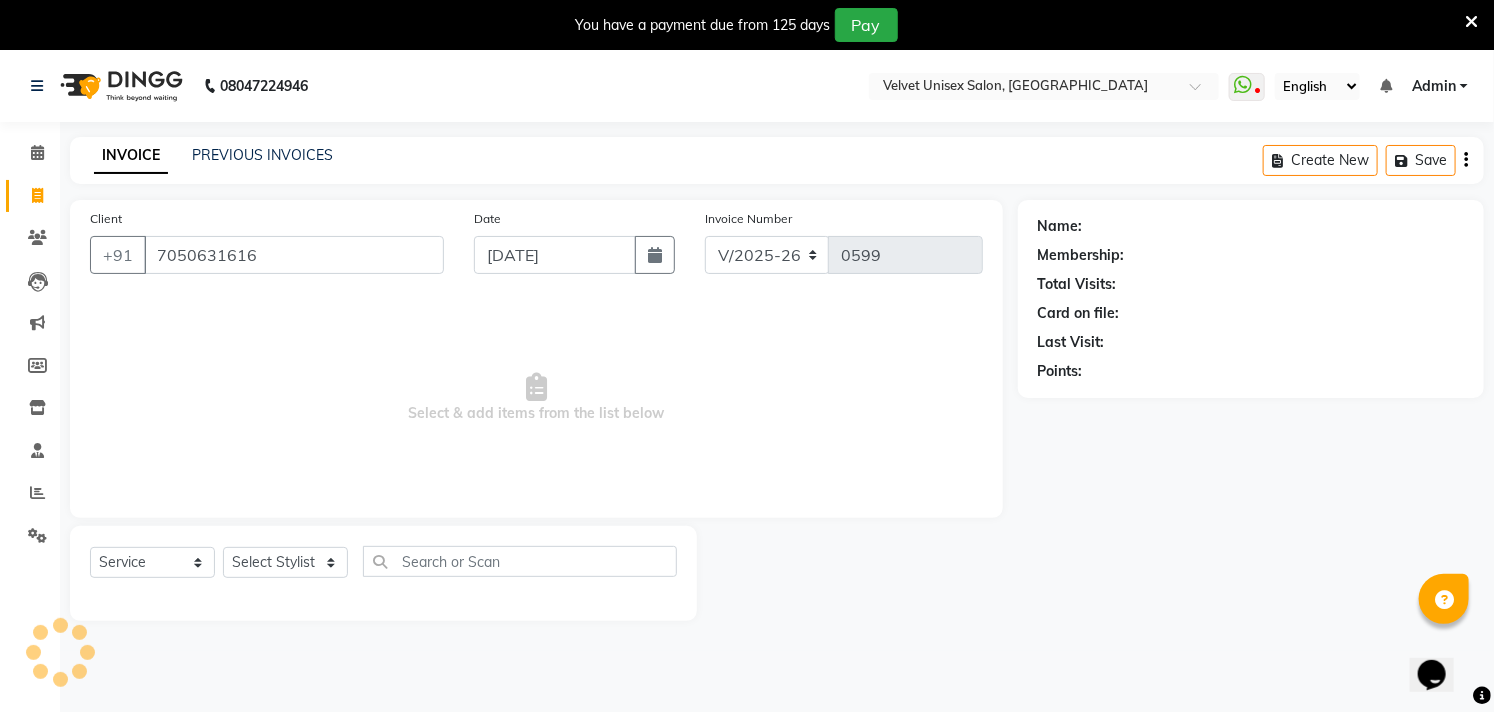 select on "1: Object" 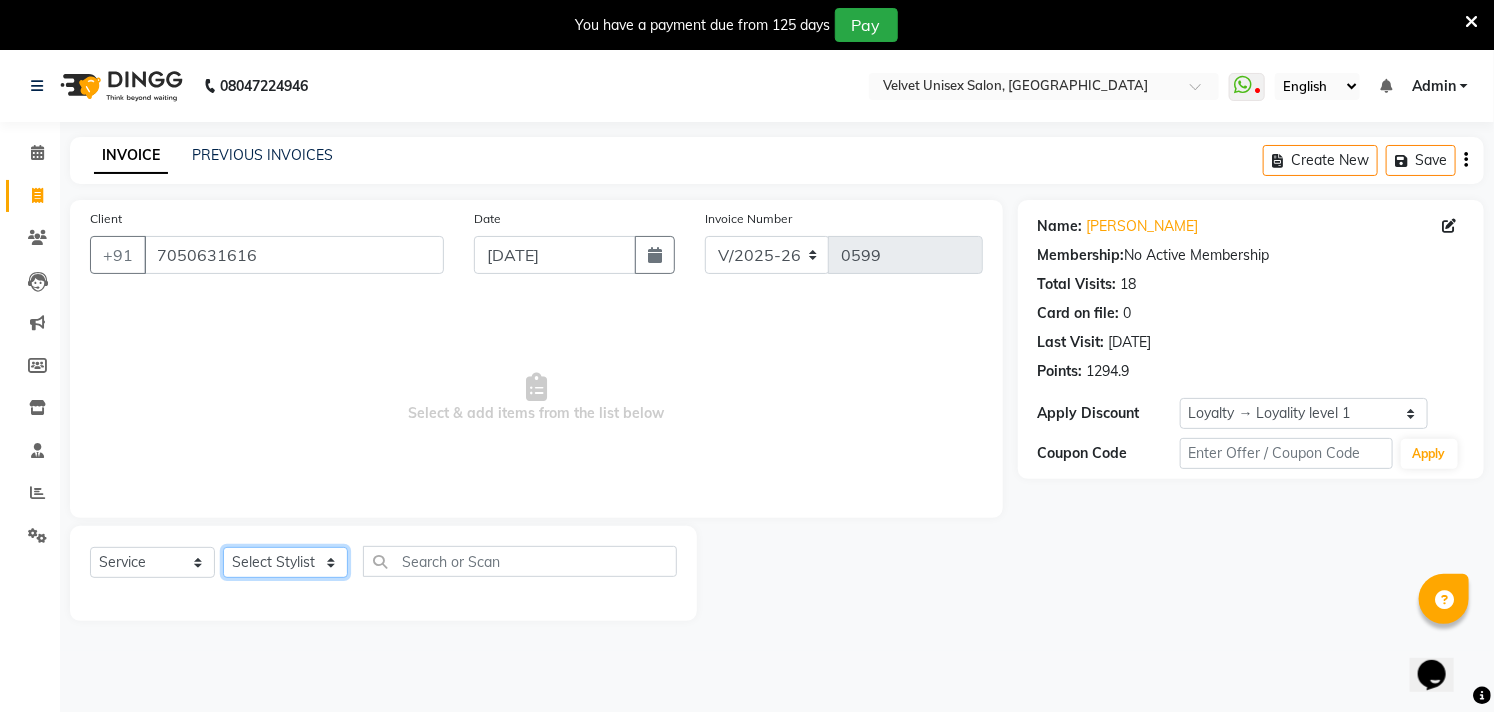 click on "Select Stylist [PERSON_NAME] [PERSON_NAME] [PERSON_NAME] sagar nadrekar [PERSON_NAME]" 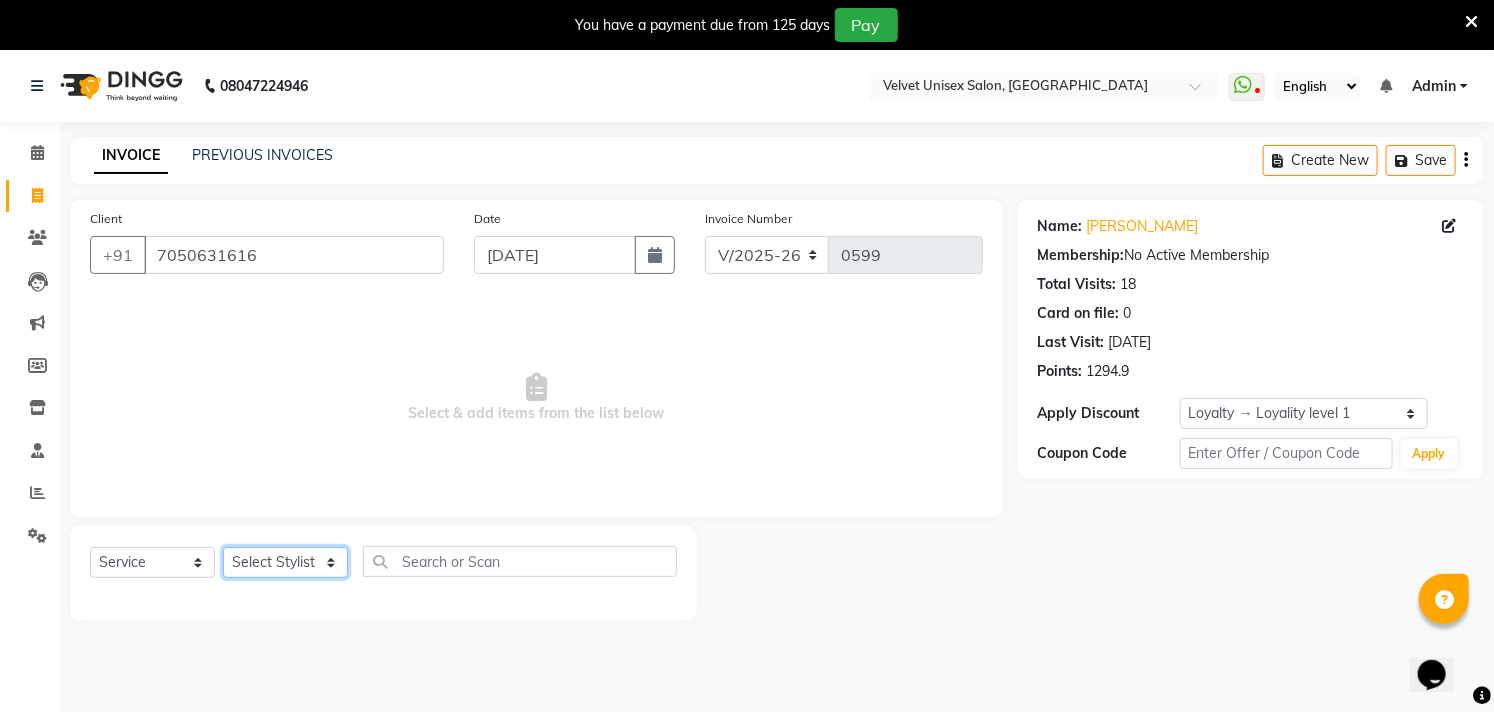 select on "35743" 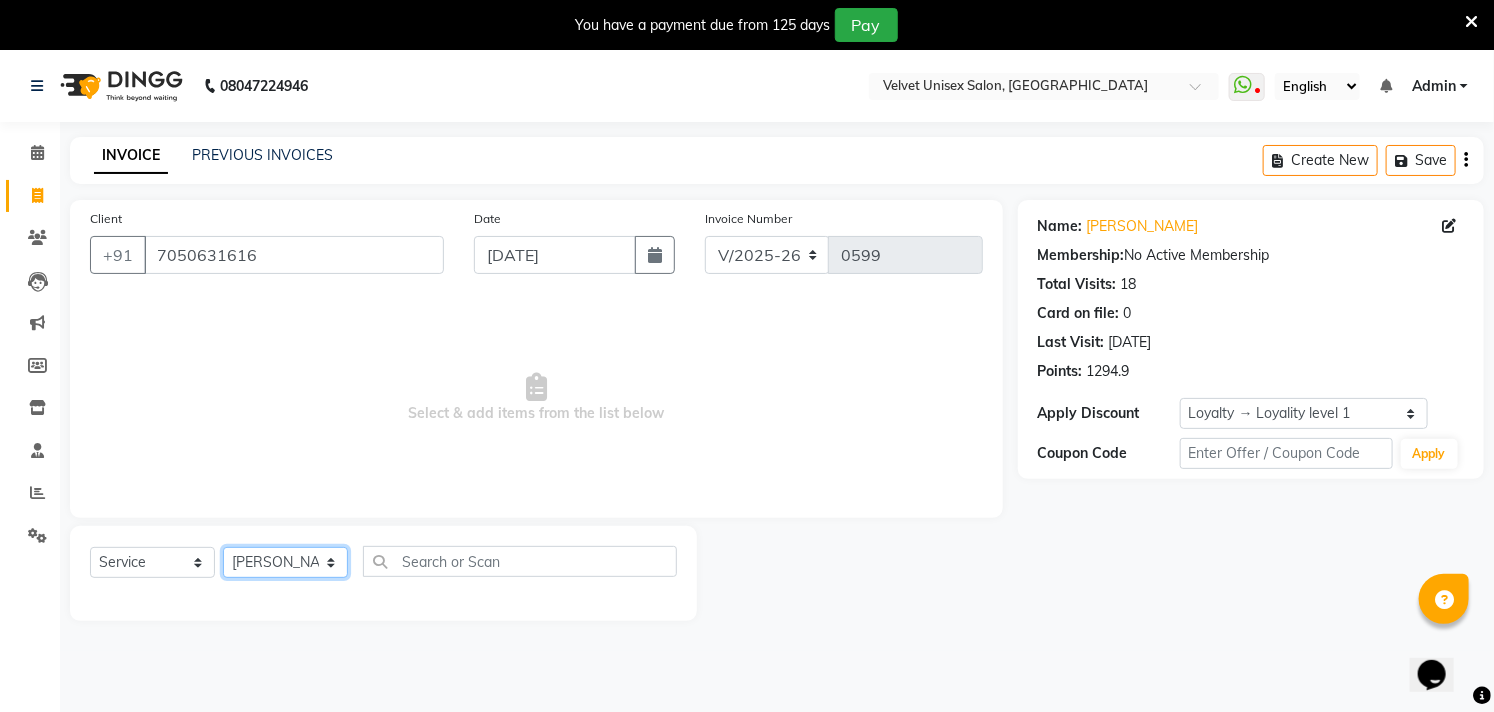 click on "Select Stylist [PERSON_NAME] [PERSON_NAME] [PERSON_NAME] sagar nadrekar [PERSON_NAME]" 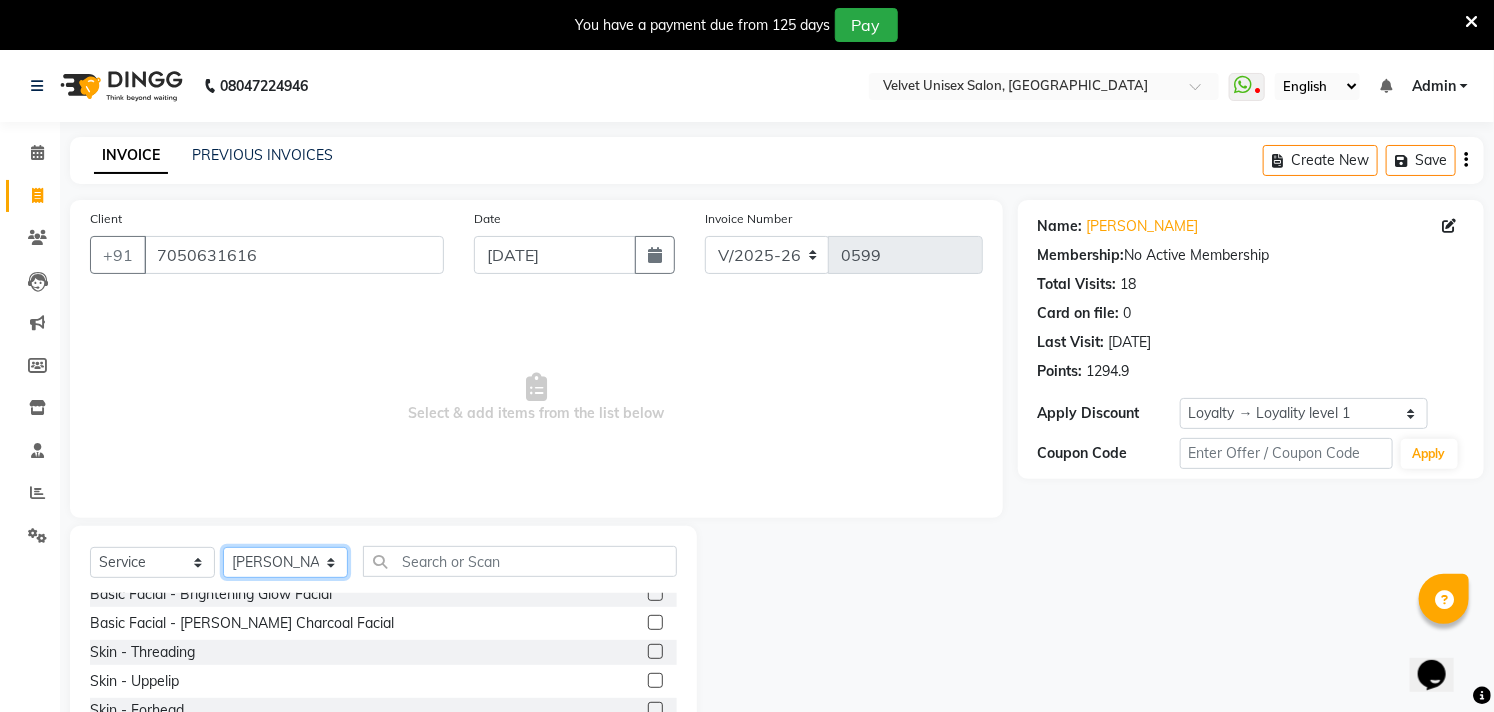 scroll, scrollTop: 2222, scrollLeft: 0, axis: vertical 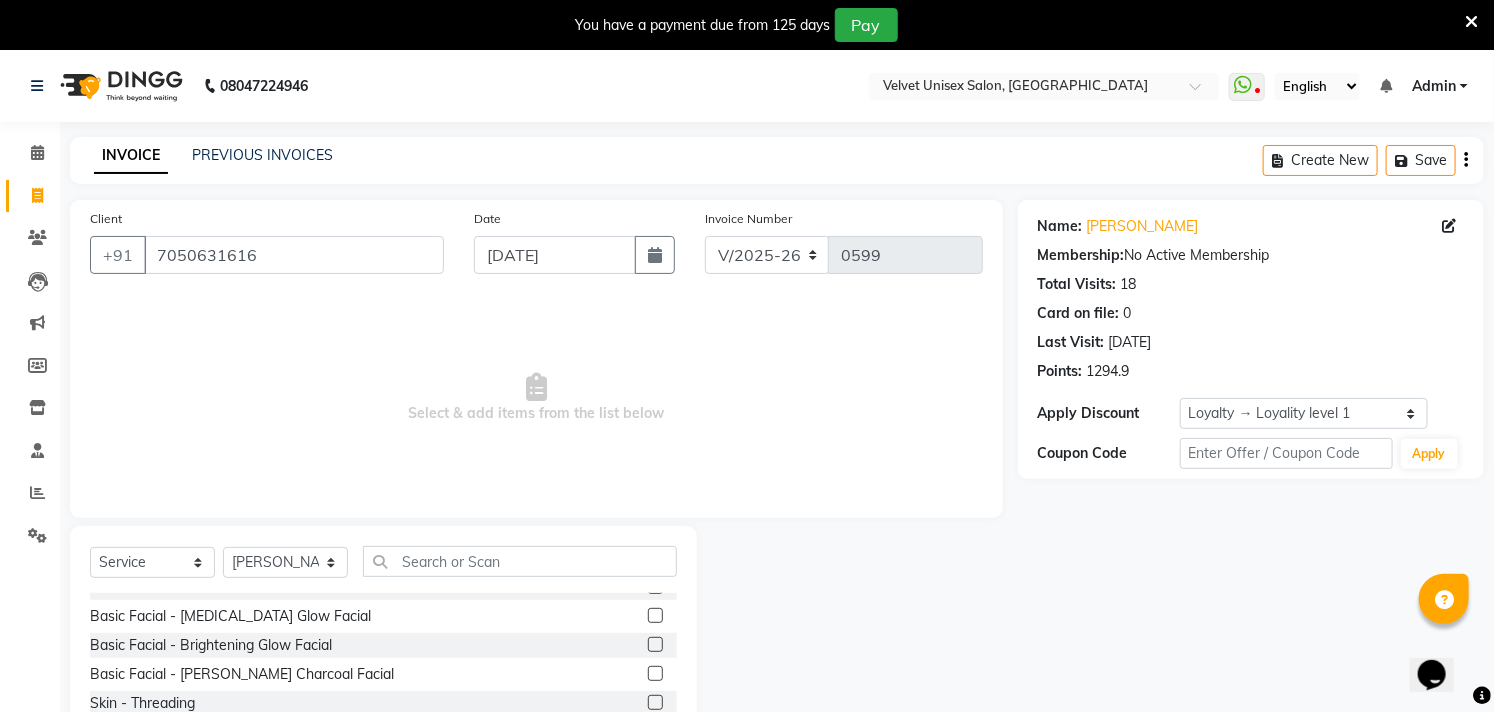 click on "Skin  - Threading" 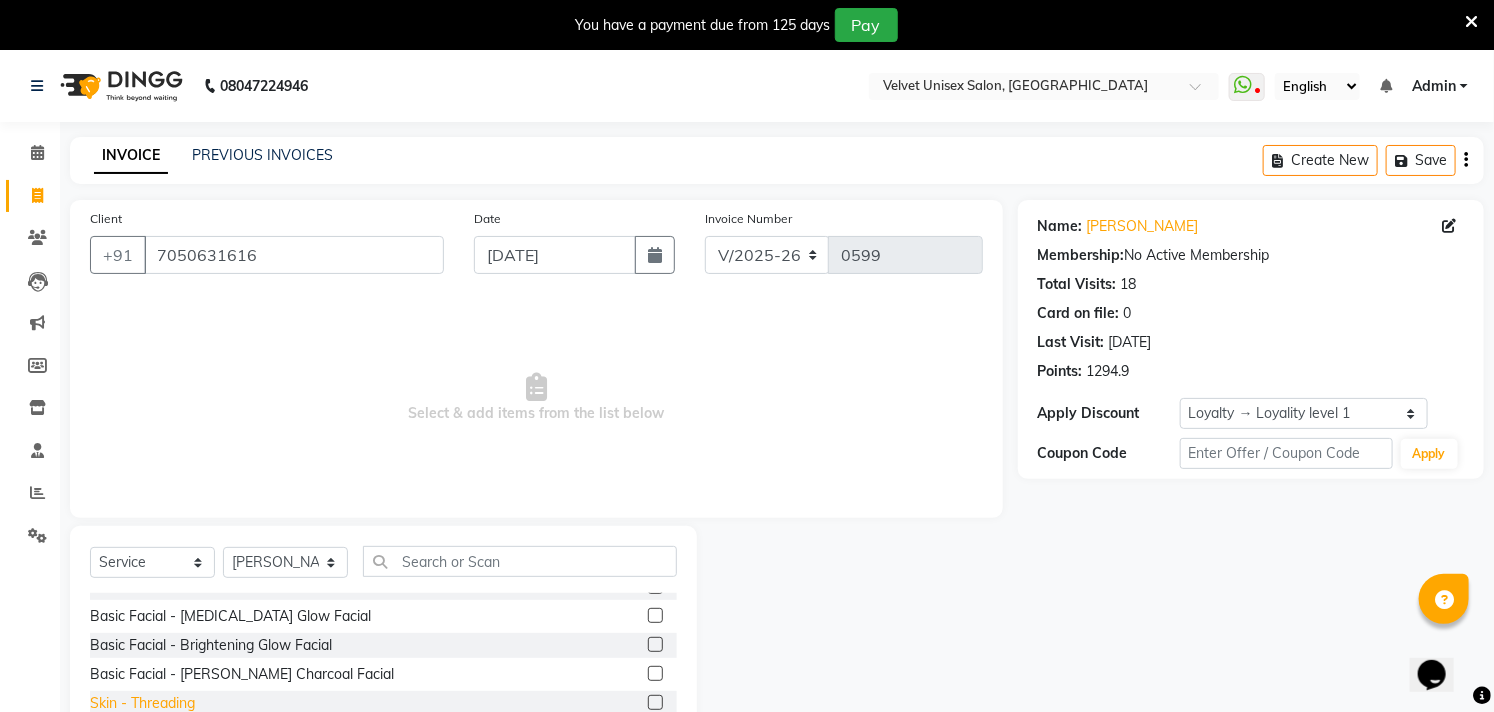 click on "Skin  - Threading" 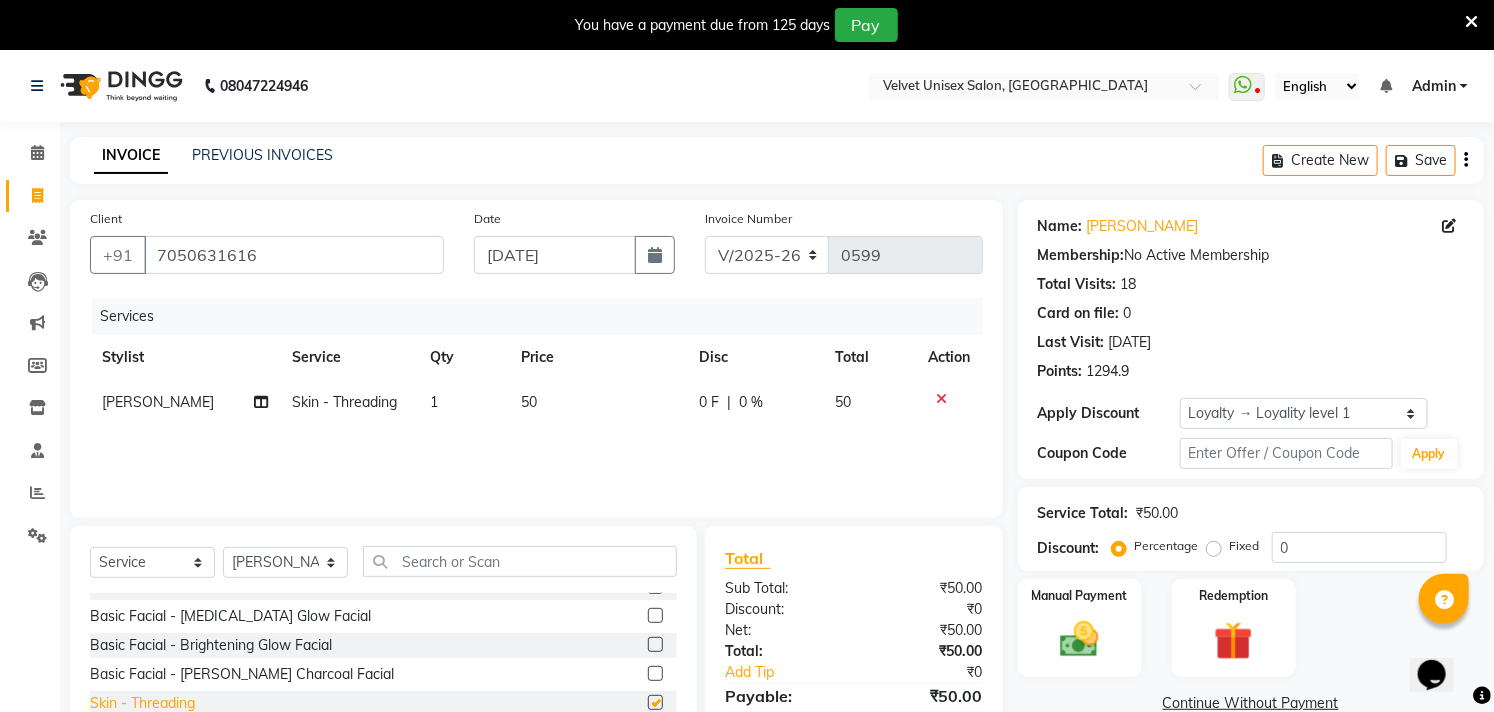 checkbox on "false" 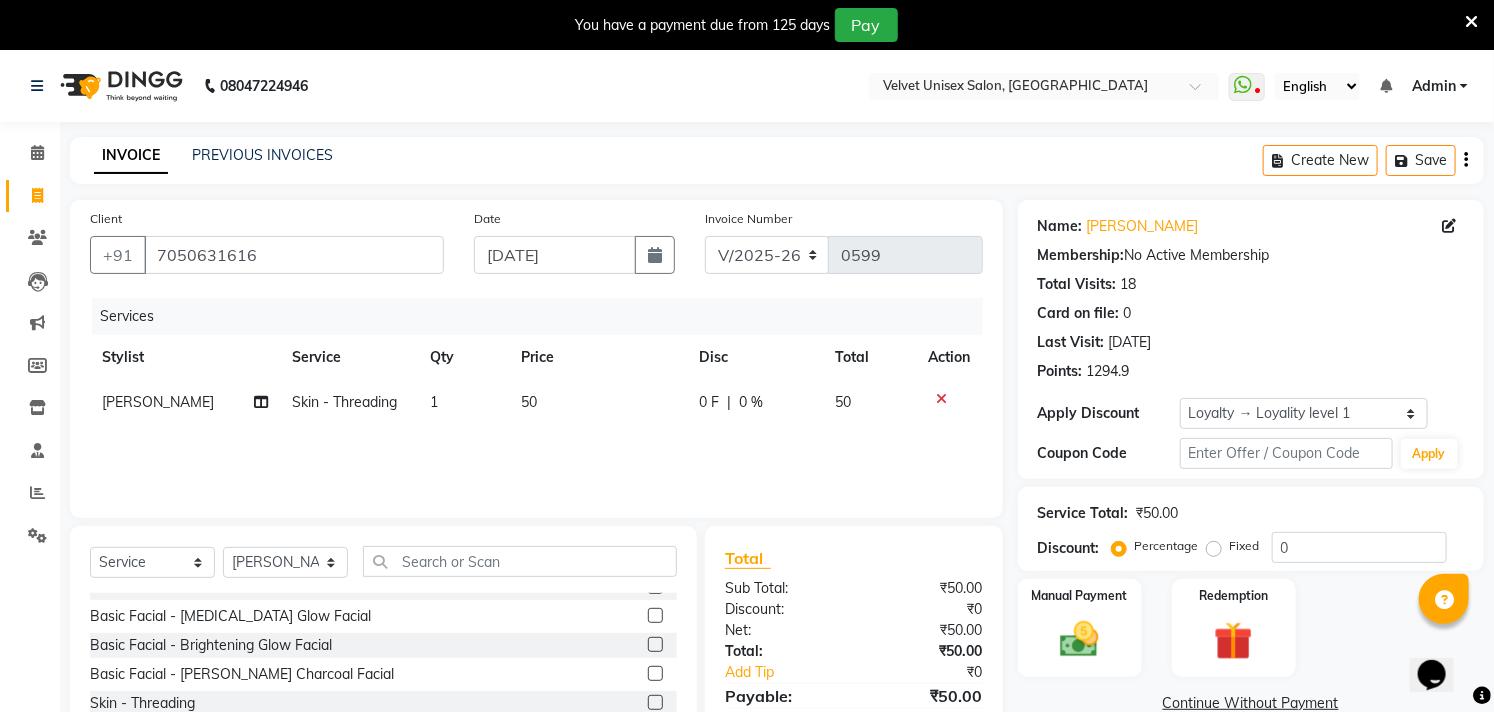 click on "50" 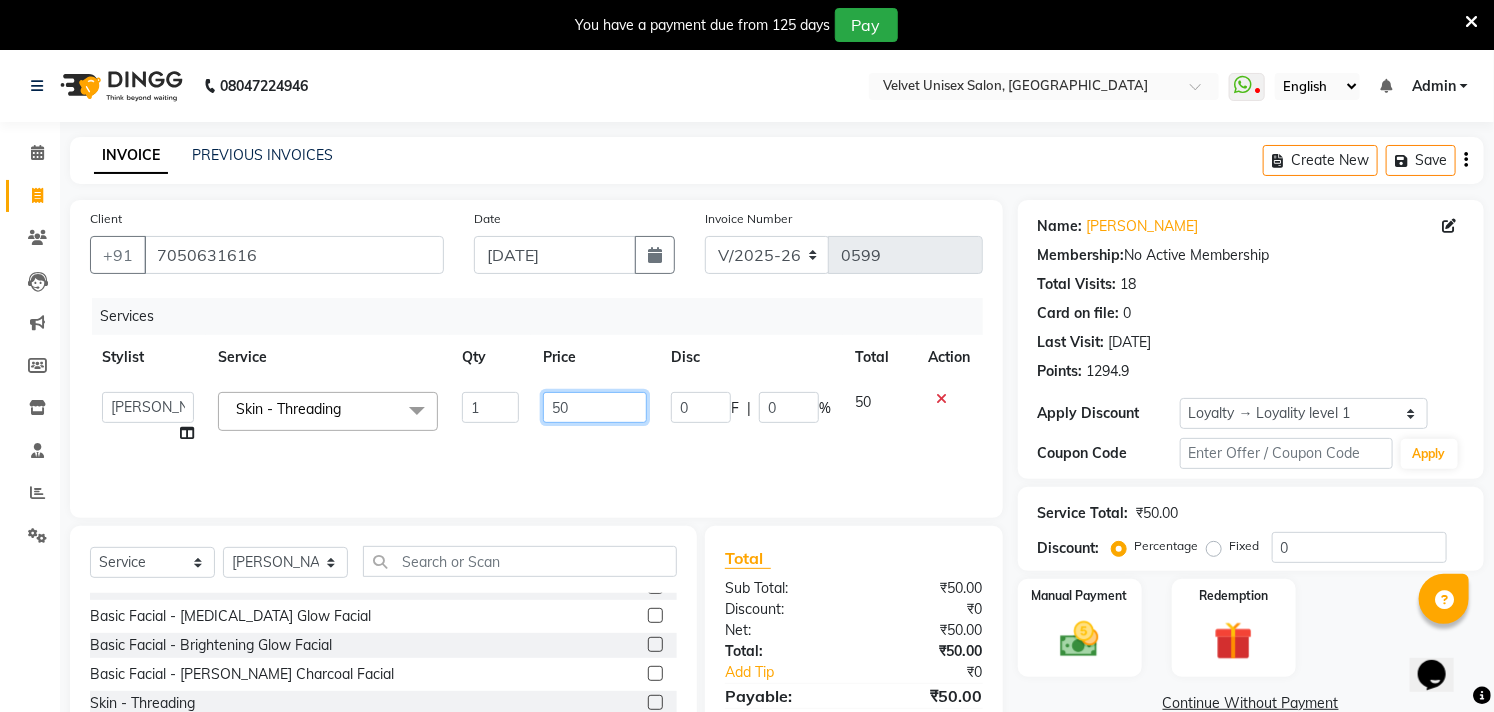 click on "50" 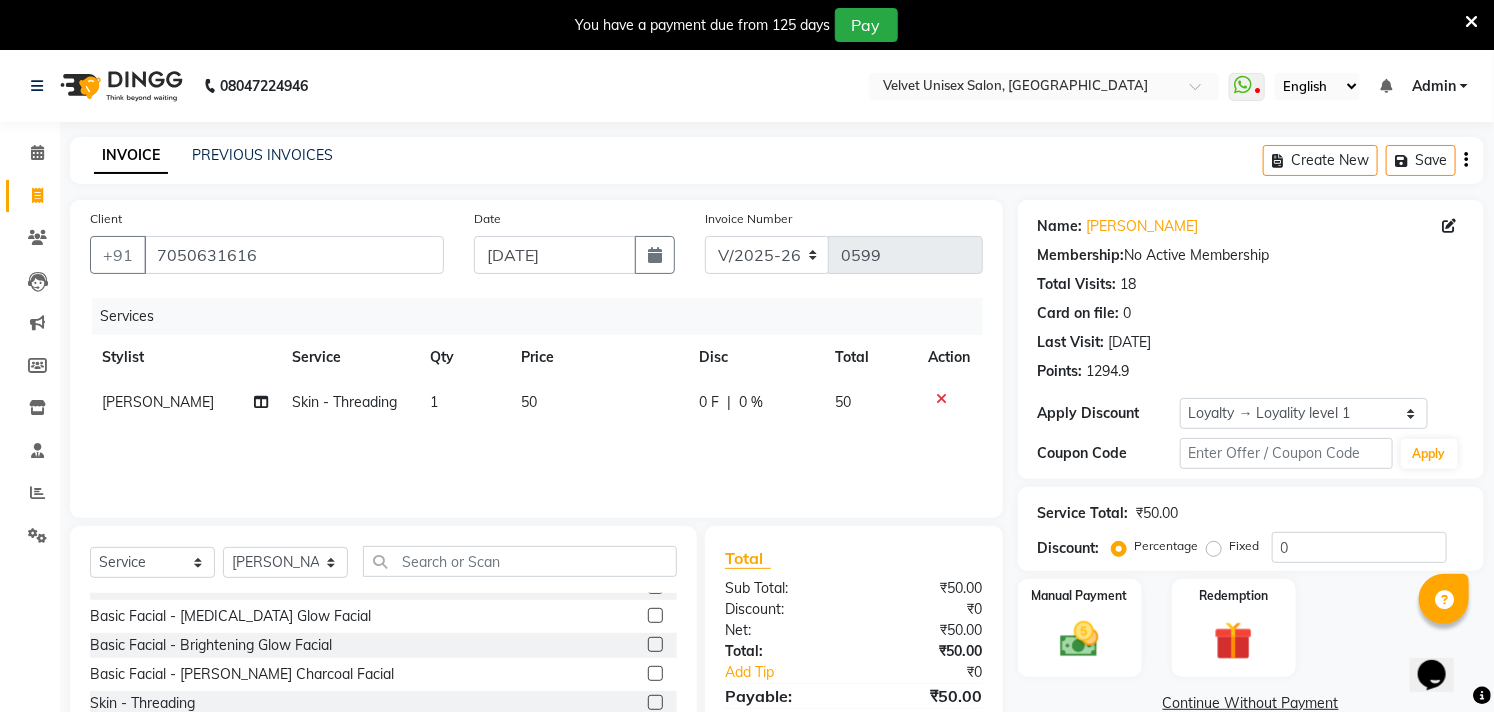 click on "Services Stylist Service Qty Price Disc Total Action [PERSON_NAME] Skin  - Threading 1 50 0 F | 0 % 50" 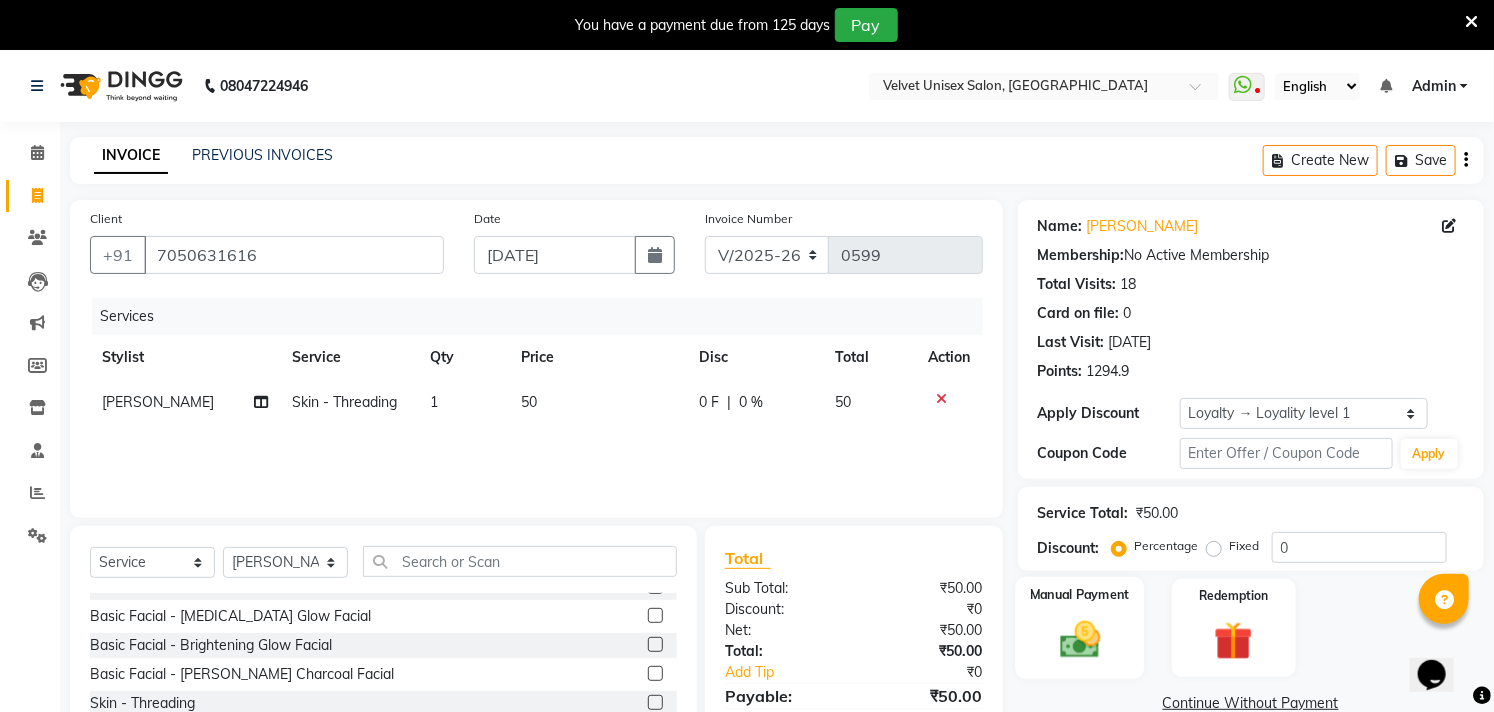 click 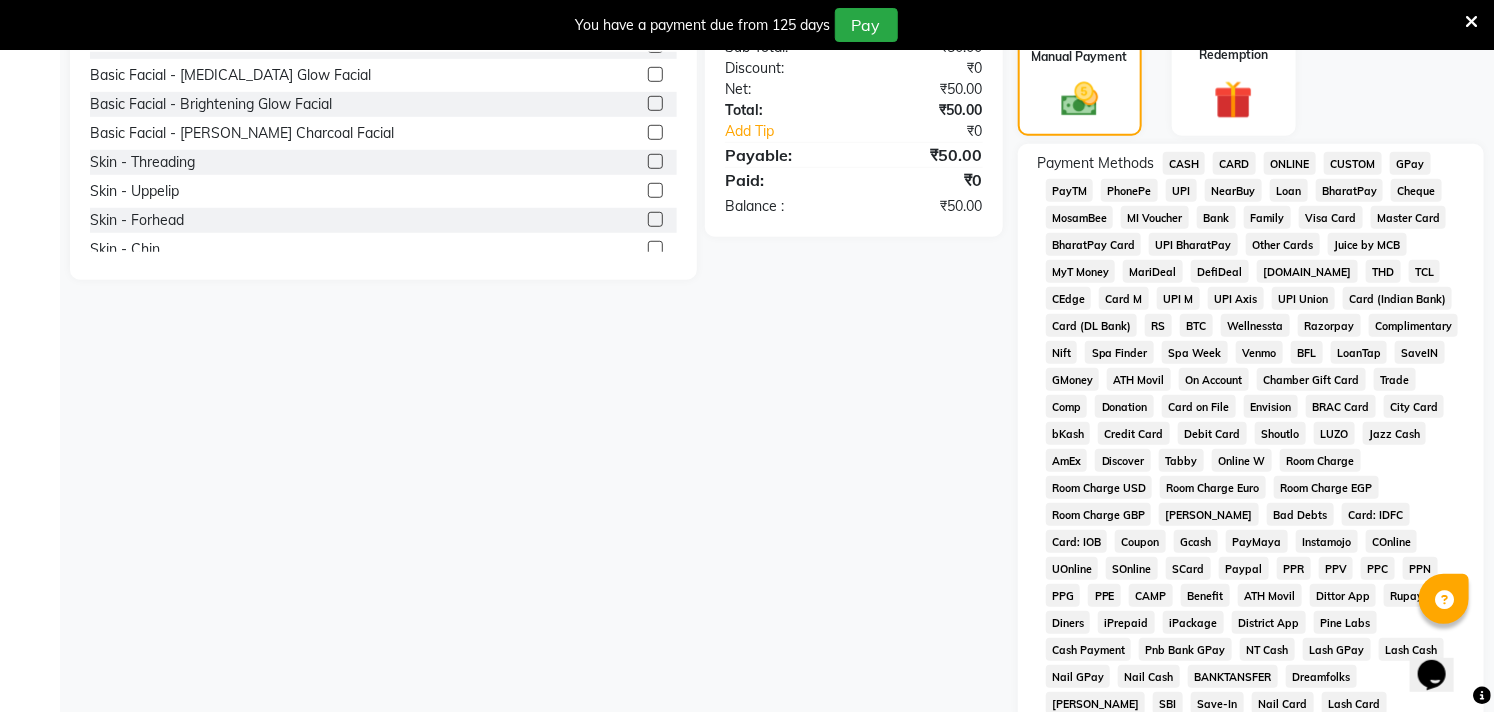 scroll, scrollTop: 555, scrollLeft: 0, axis: vertical 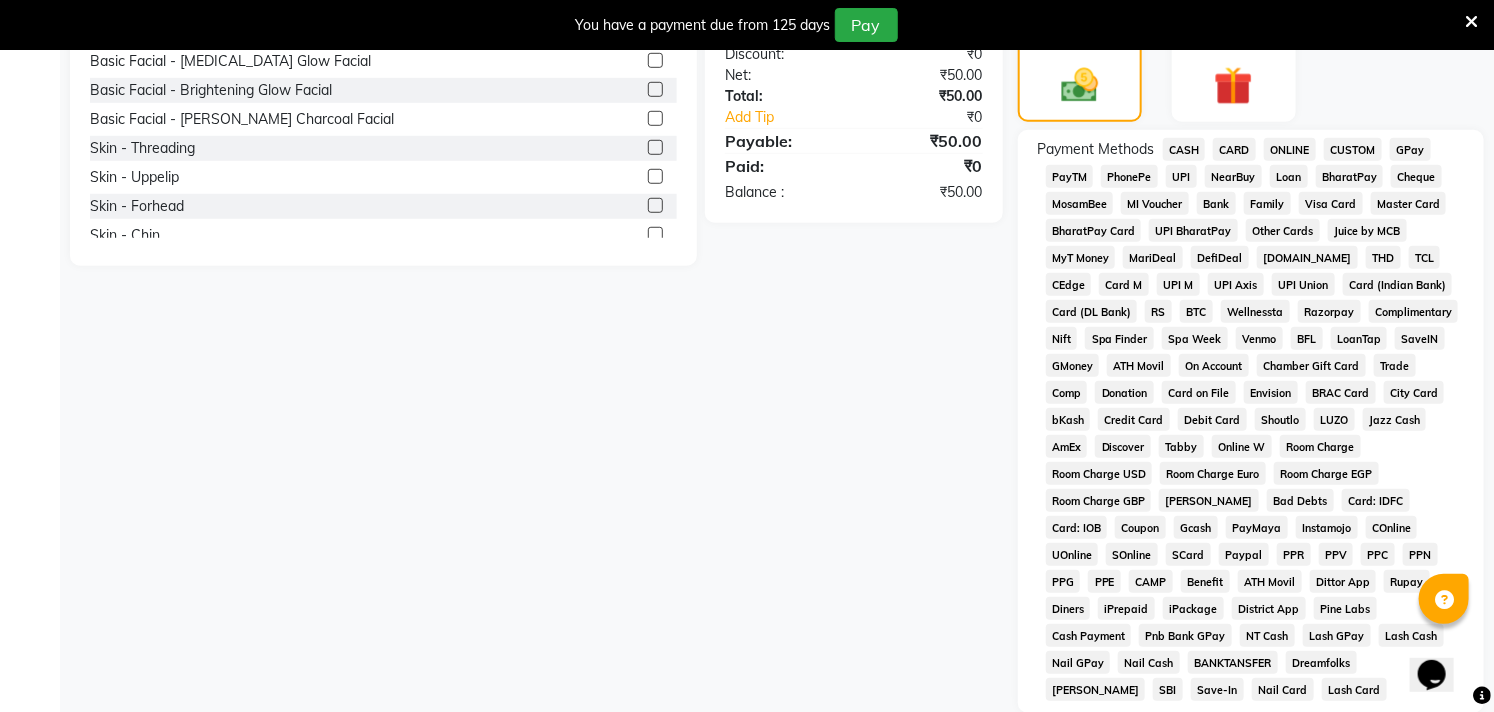 click on "CASH" 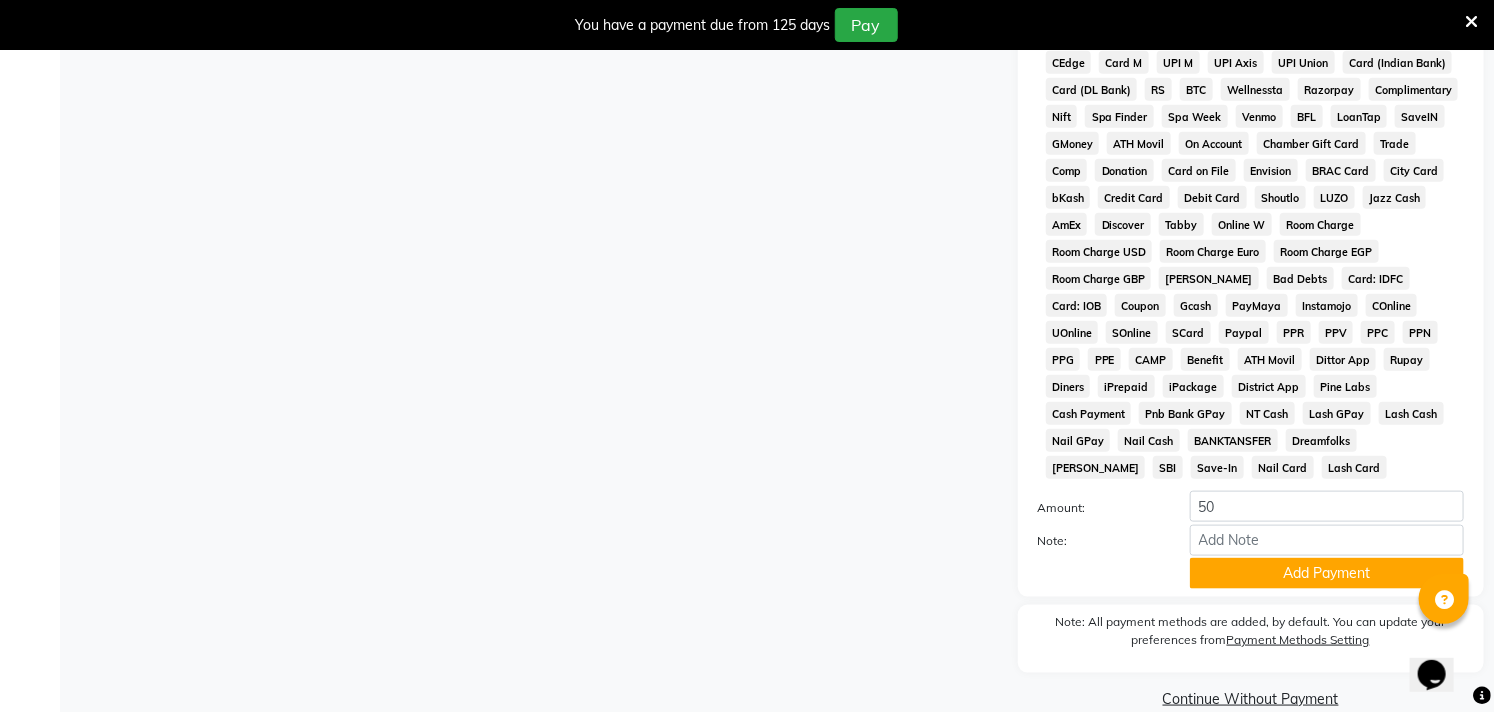 scroll, scrollTop: 666, scrollLeft: 0, axis: vertical 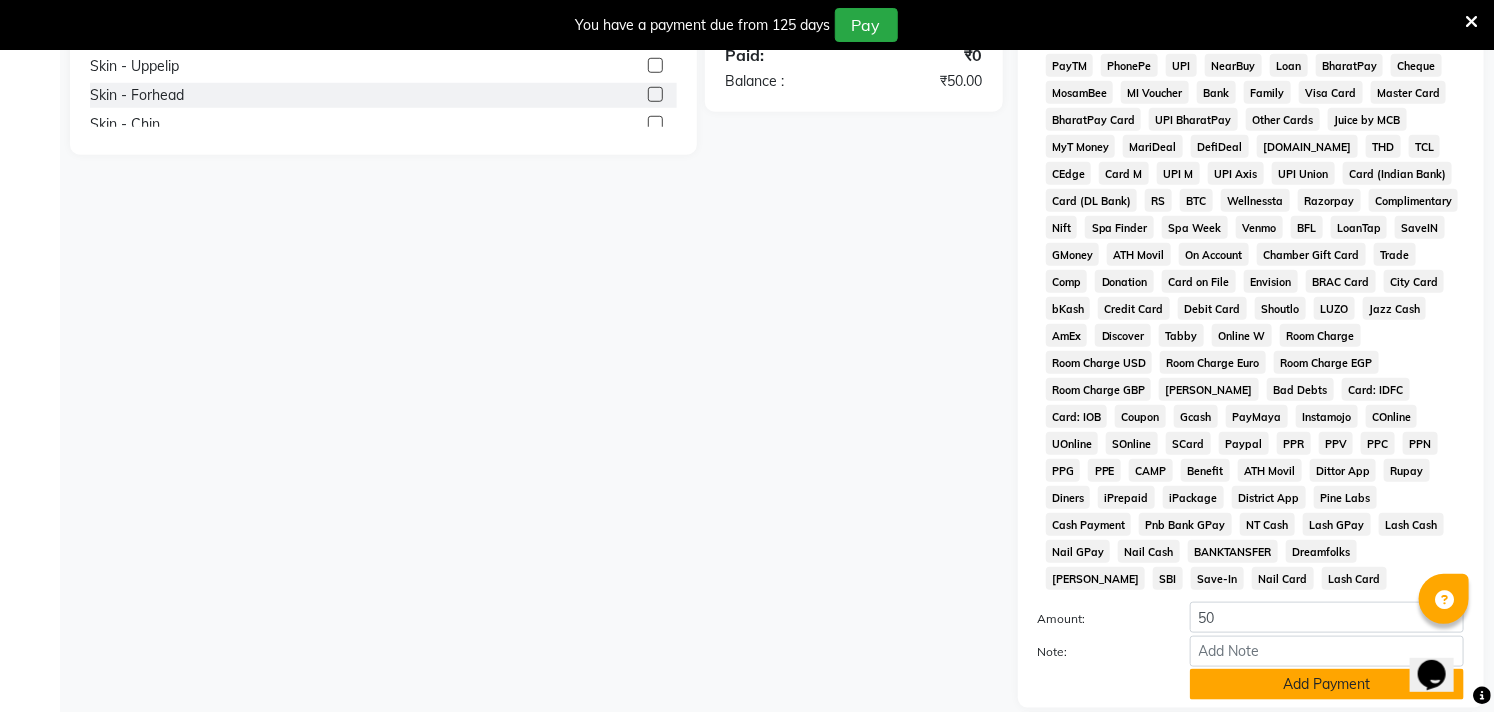click on "Add Payment" 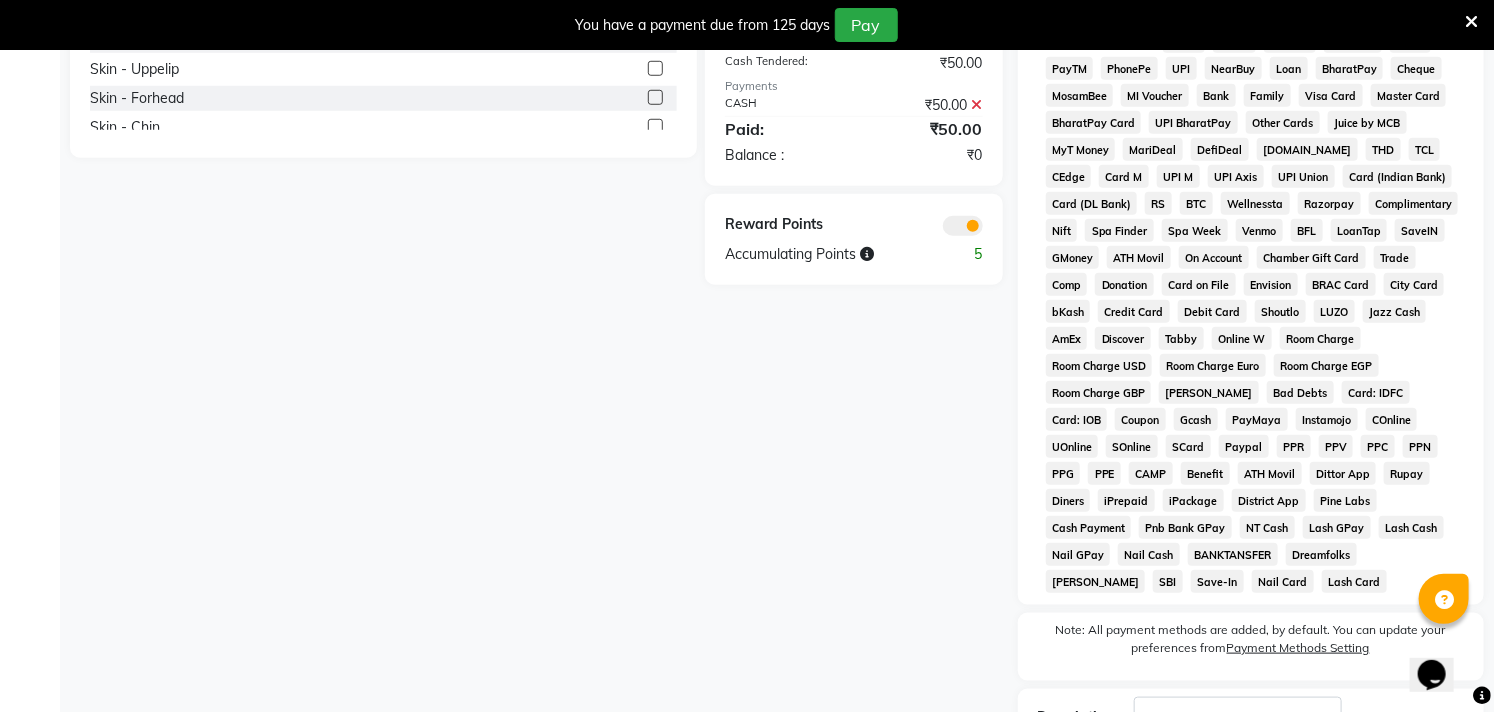scroll, scrollTop: 794, scrollLeft: 0, axis: vertical 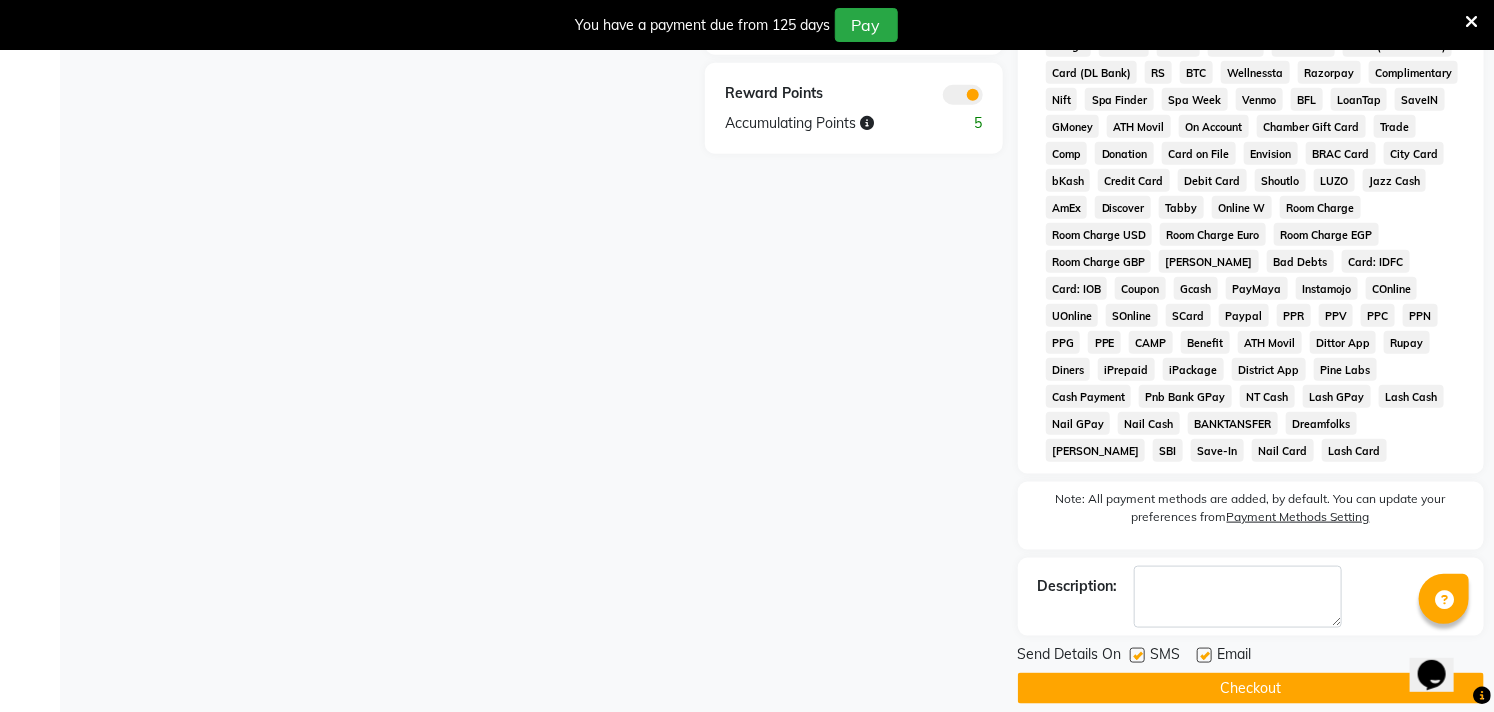 click on "Checkout" 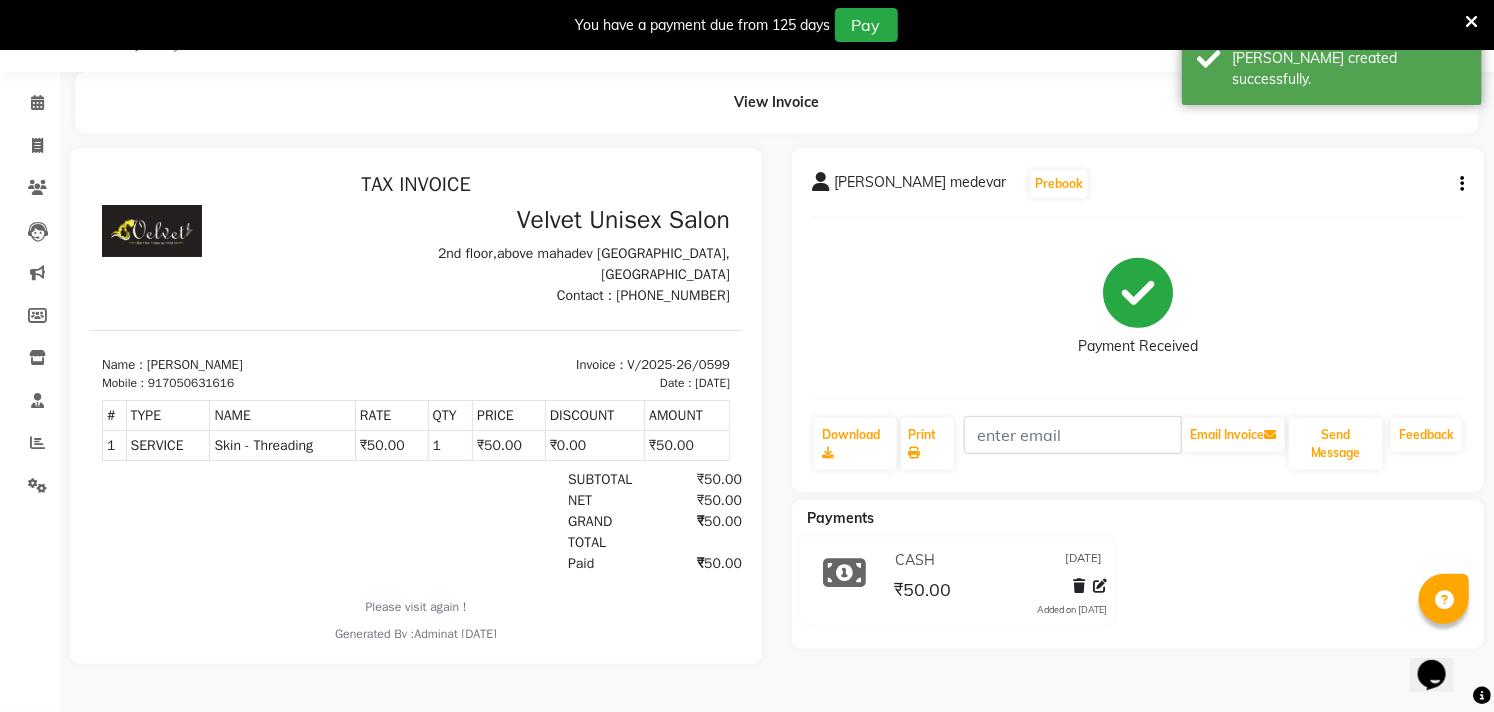 scroll, scrollTop: 0, scrollLeft: 0, axis: both 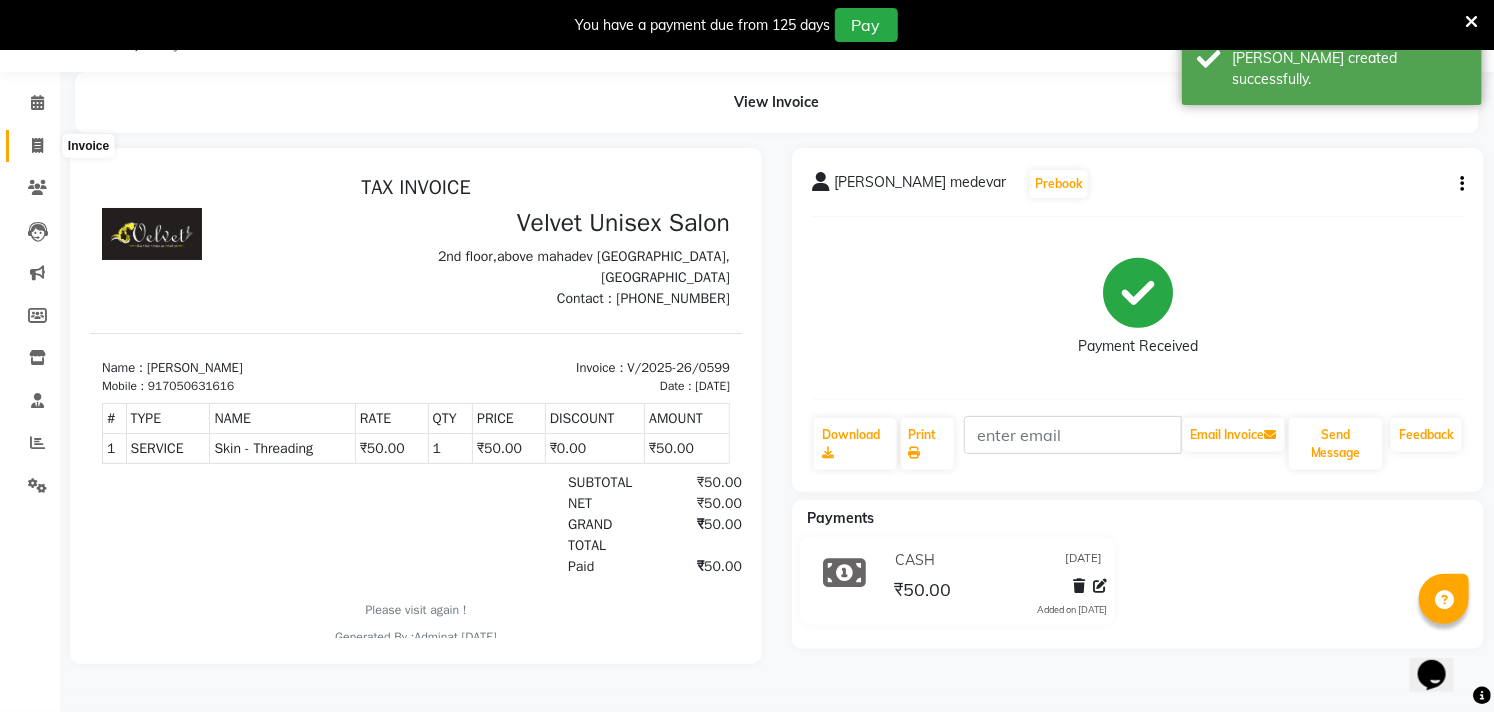 click 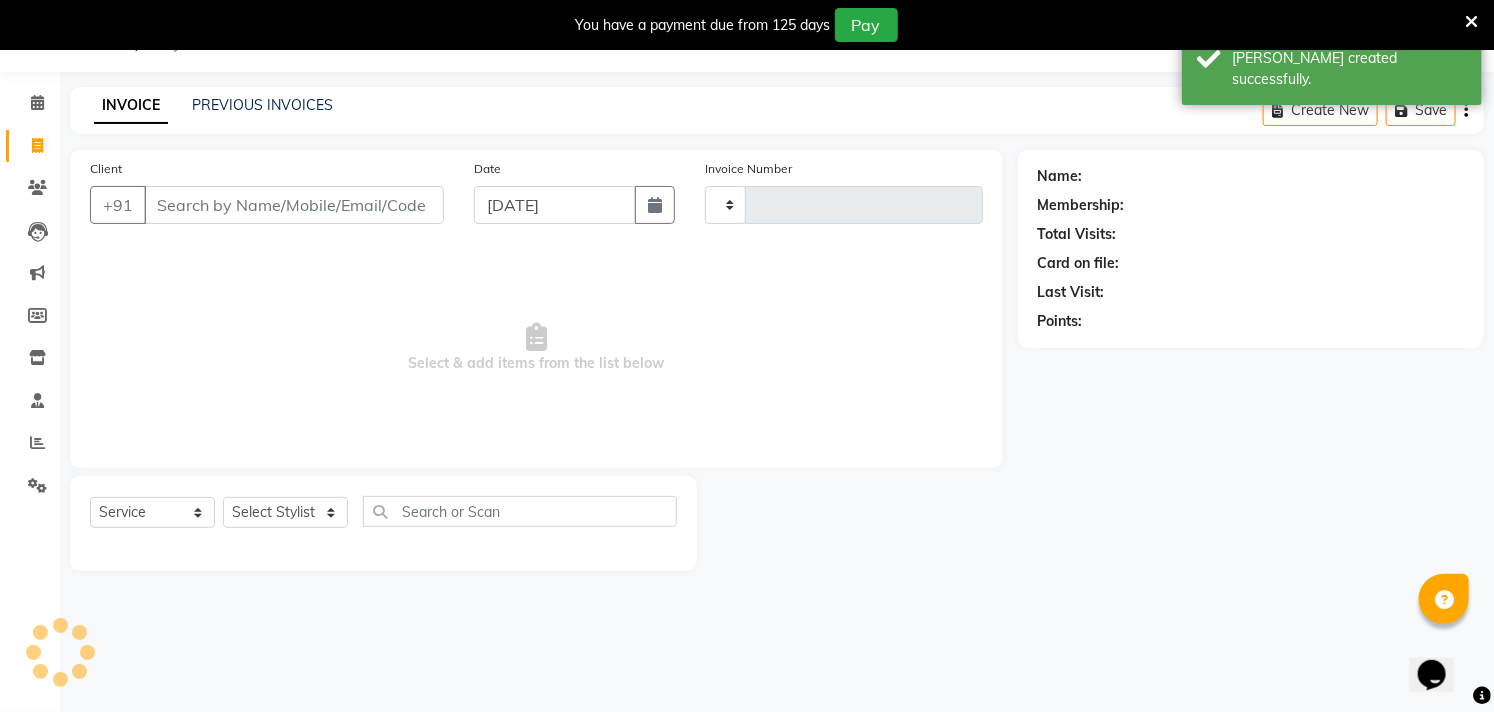type on "0600" 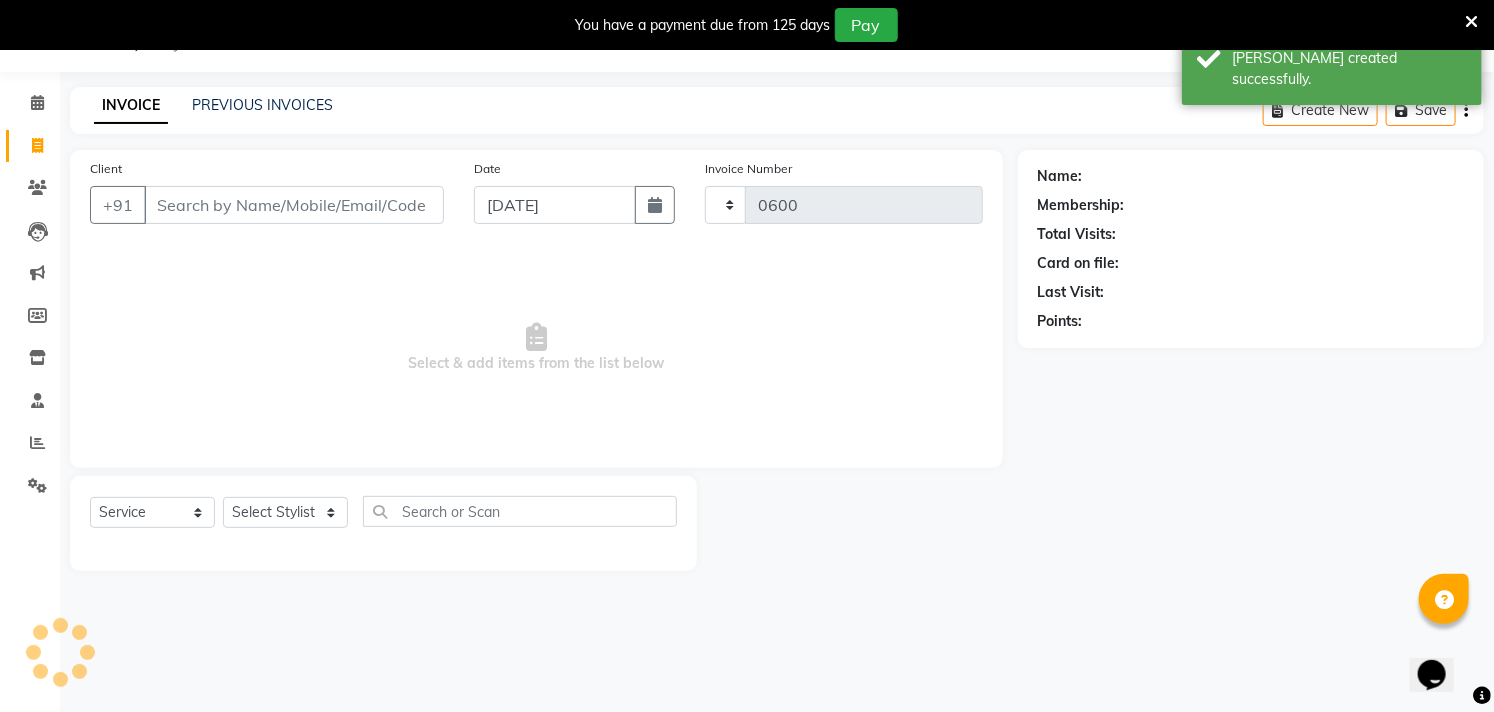 select on "5384" 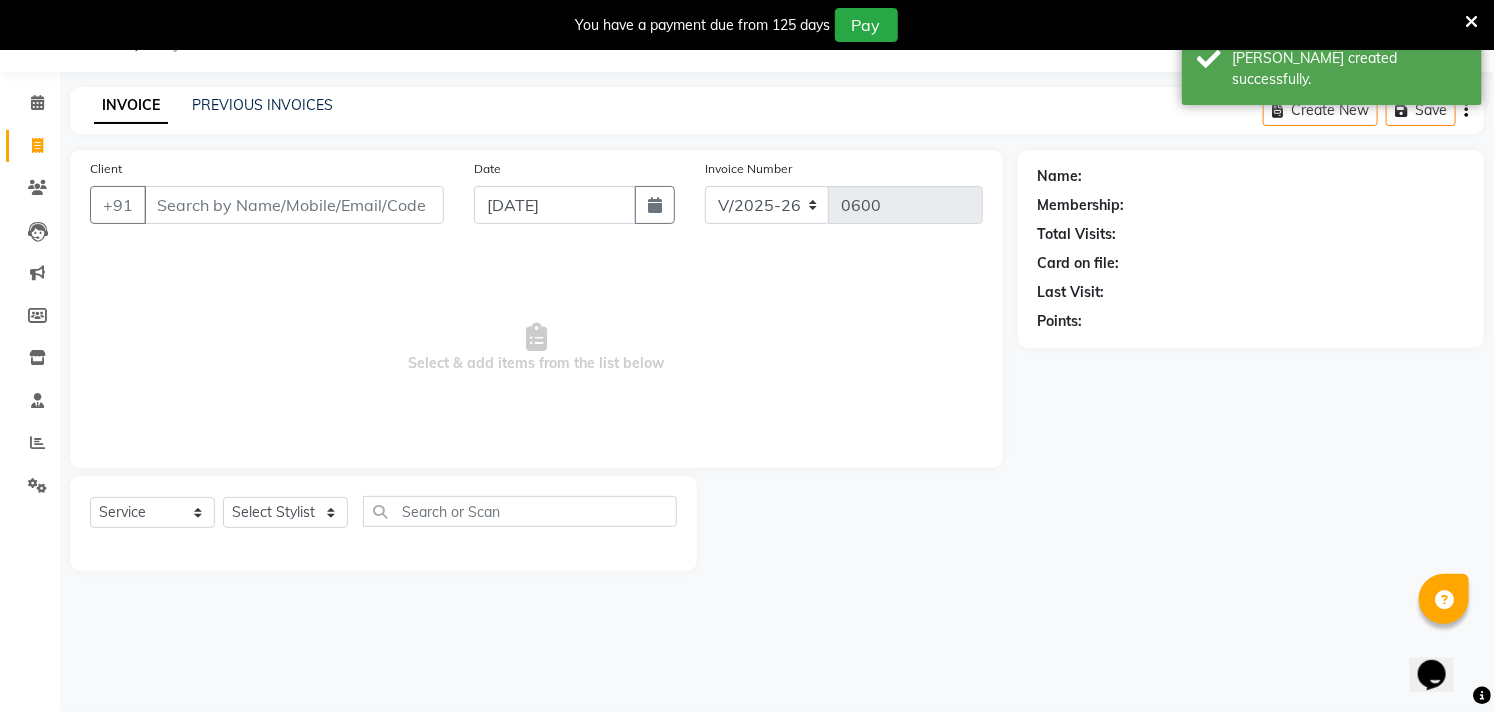 click on "Client" at bounding box center (294, 205) 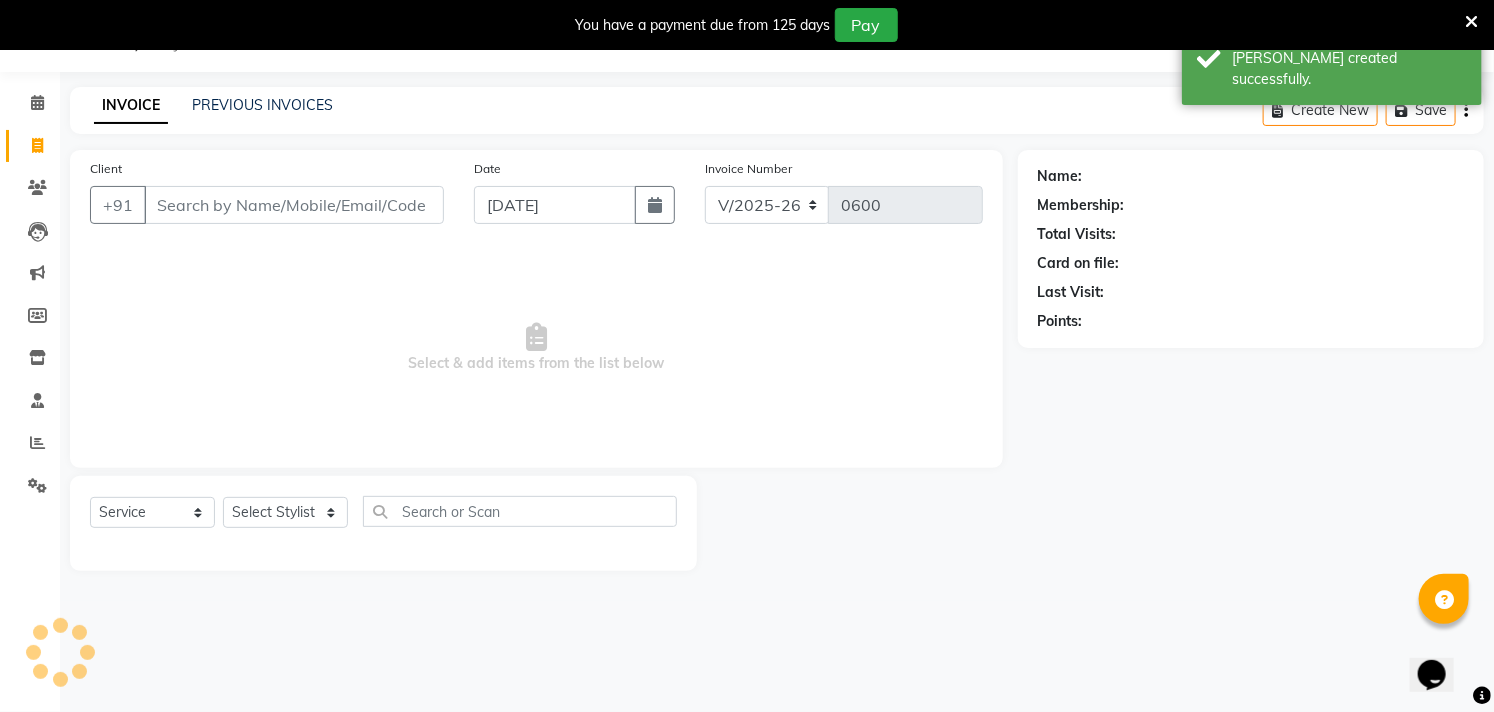 click on "Client" at bounding box center [294, 205] 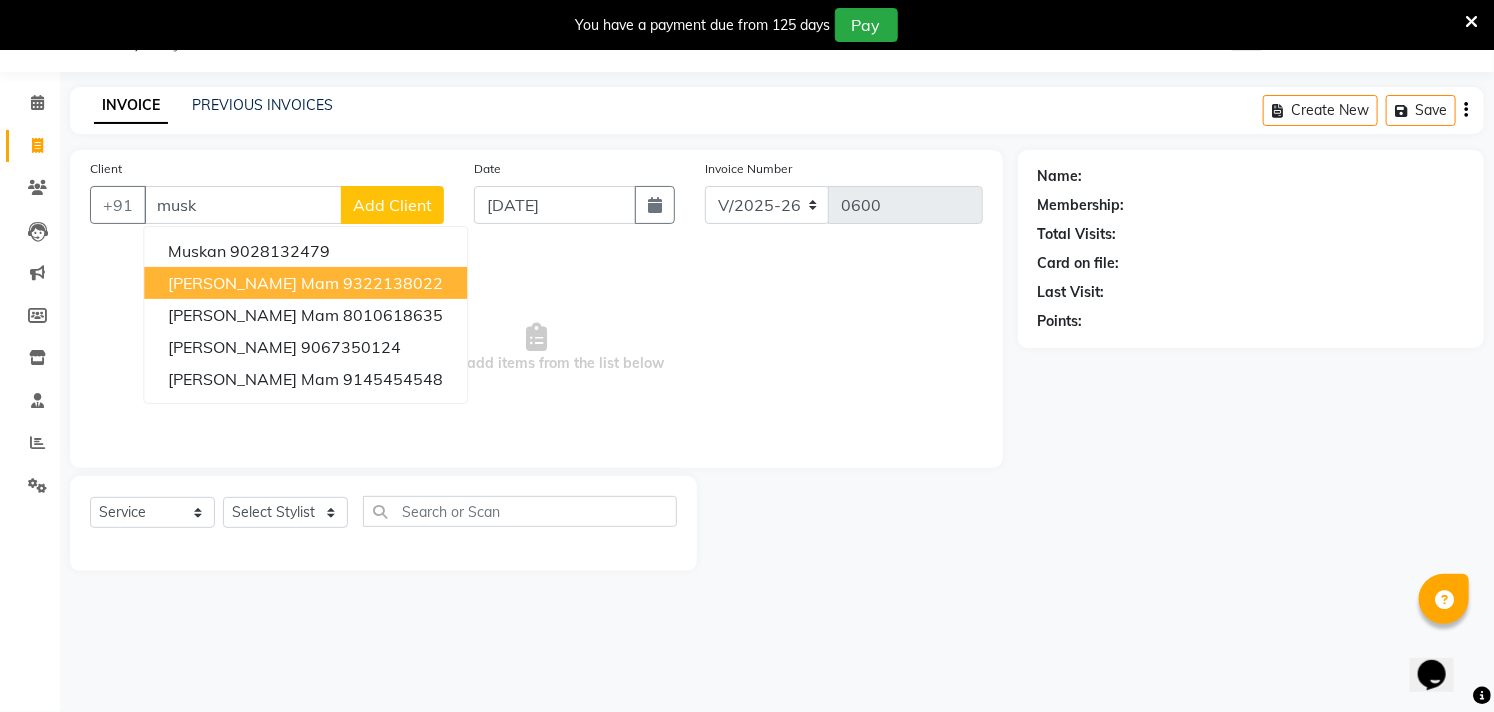 click on "9322138022" at bounding box center (393, 283) 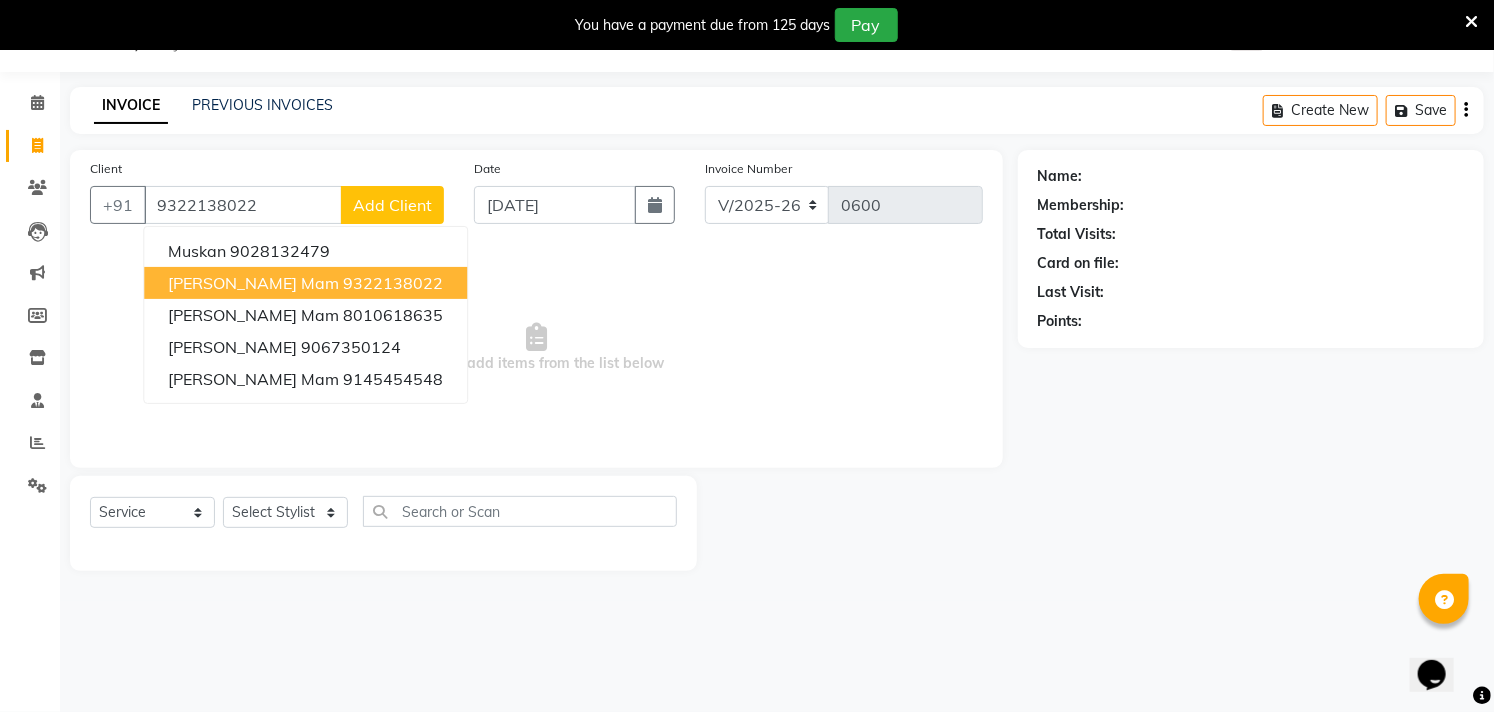 type on "9322138022" 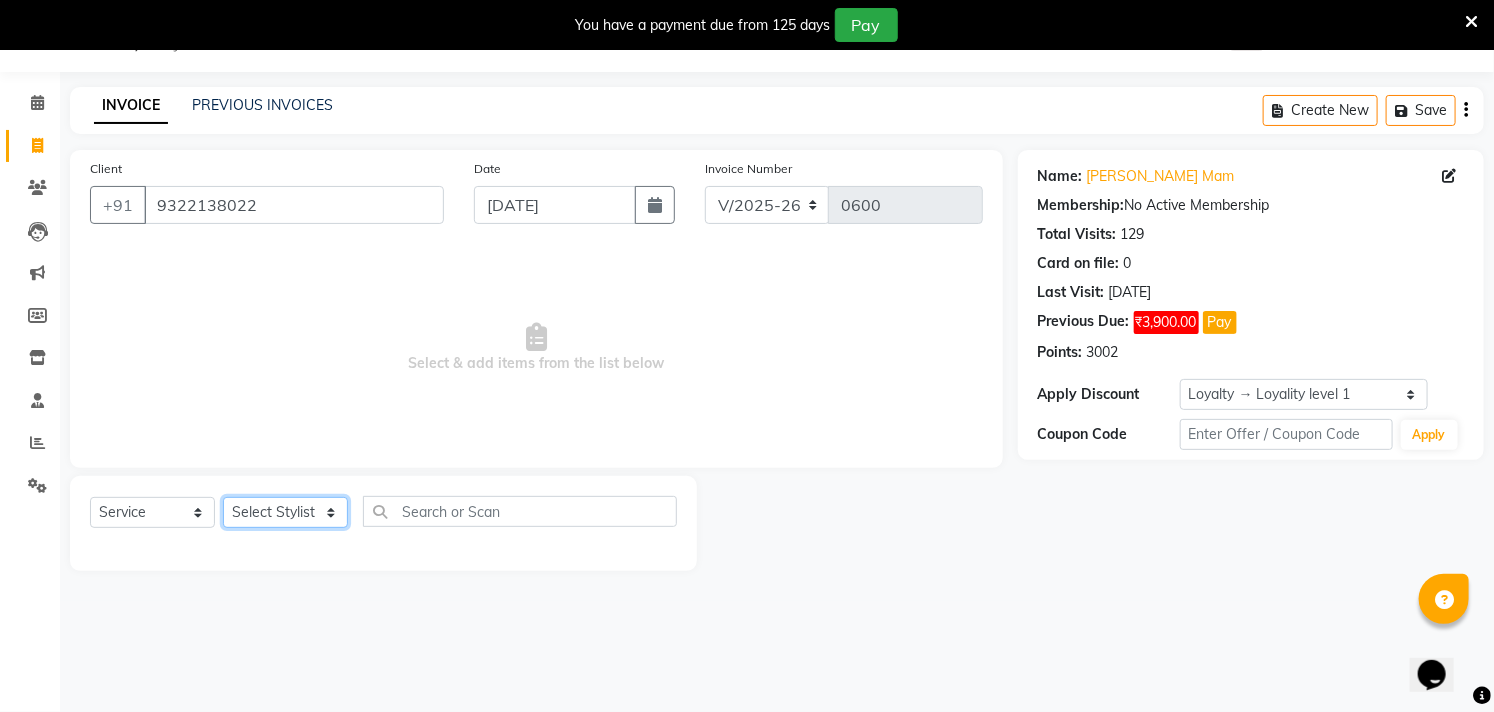 click on "Select Stylist [PERSON_NAME] [PERSON_NAME] [PERSON_NAME] sagar nadrekar [PERSON_NAME]" 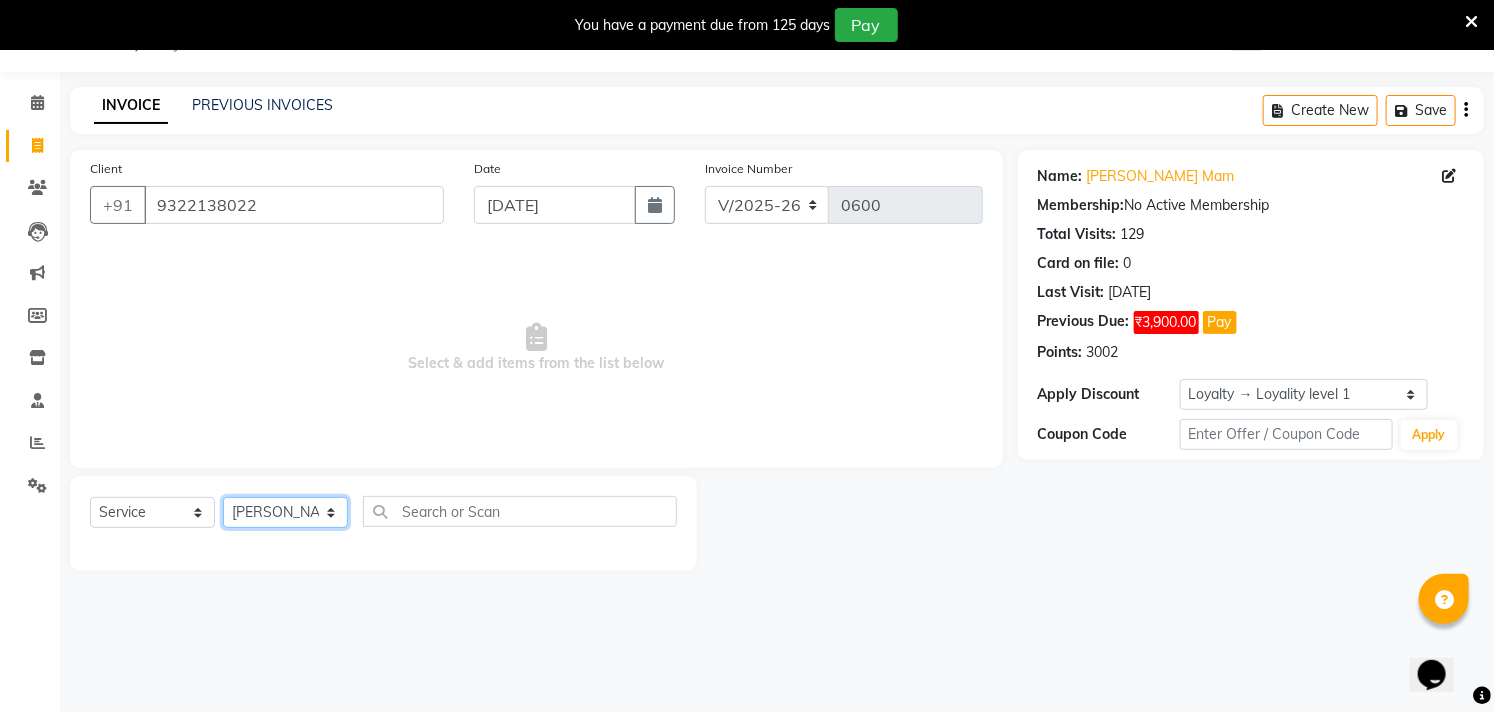 click on "Select Stylist [PERSON_NAME] [PERSON_NAME] [PERSON_NAME] sagar nadrekar [PERSON_NAME]" 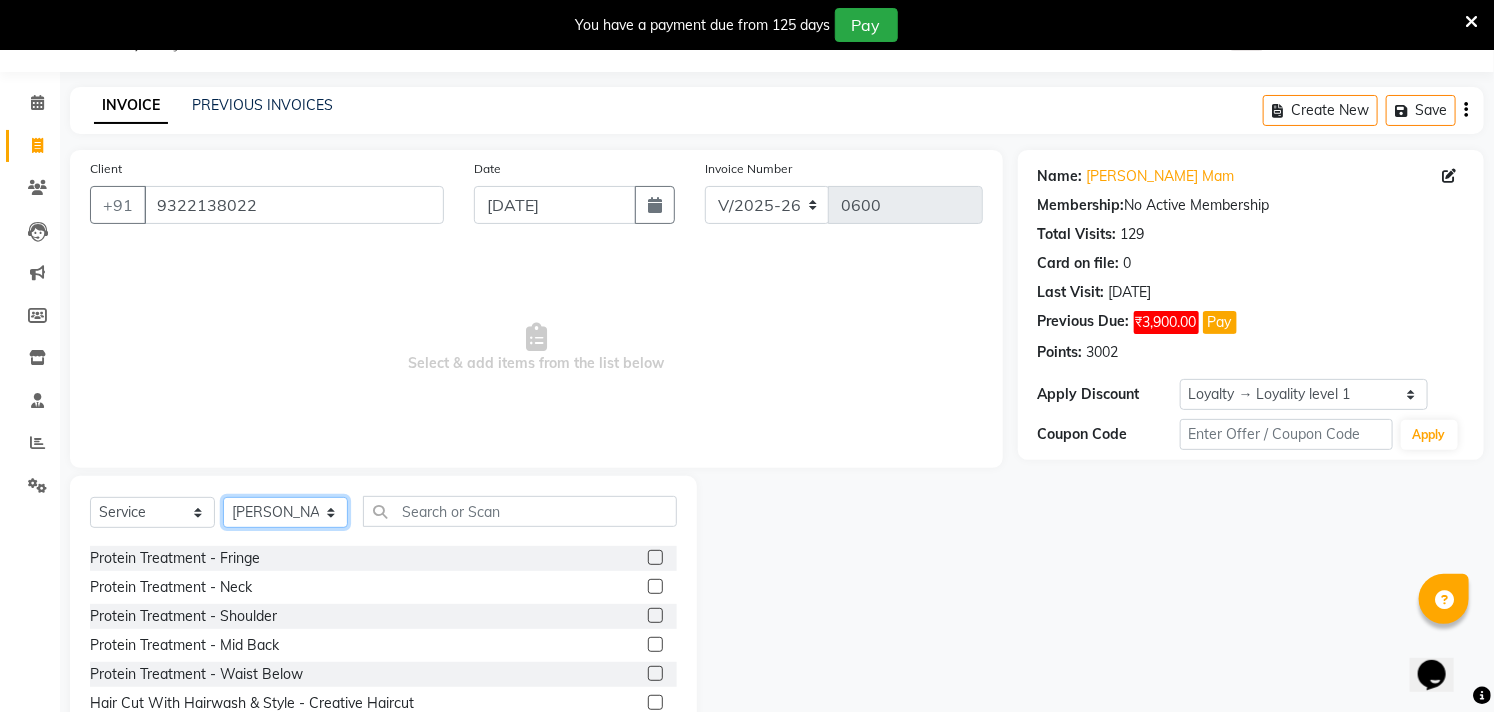scroll, scrollTop: 2777, scrollLeft: 0, axis: vertical 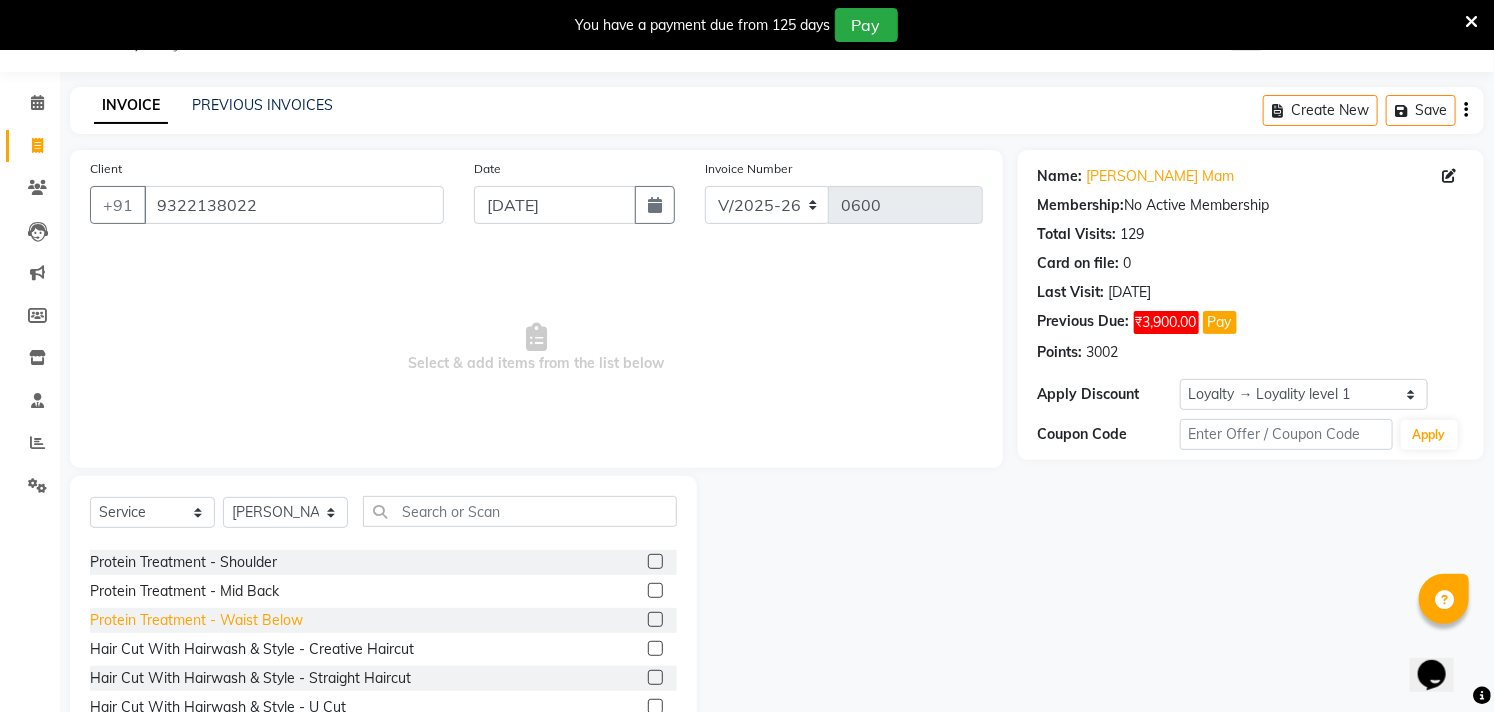 click on "Protein Treatment  - Waist Below" 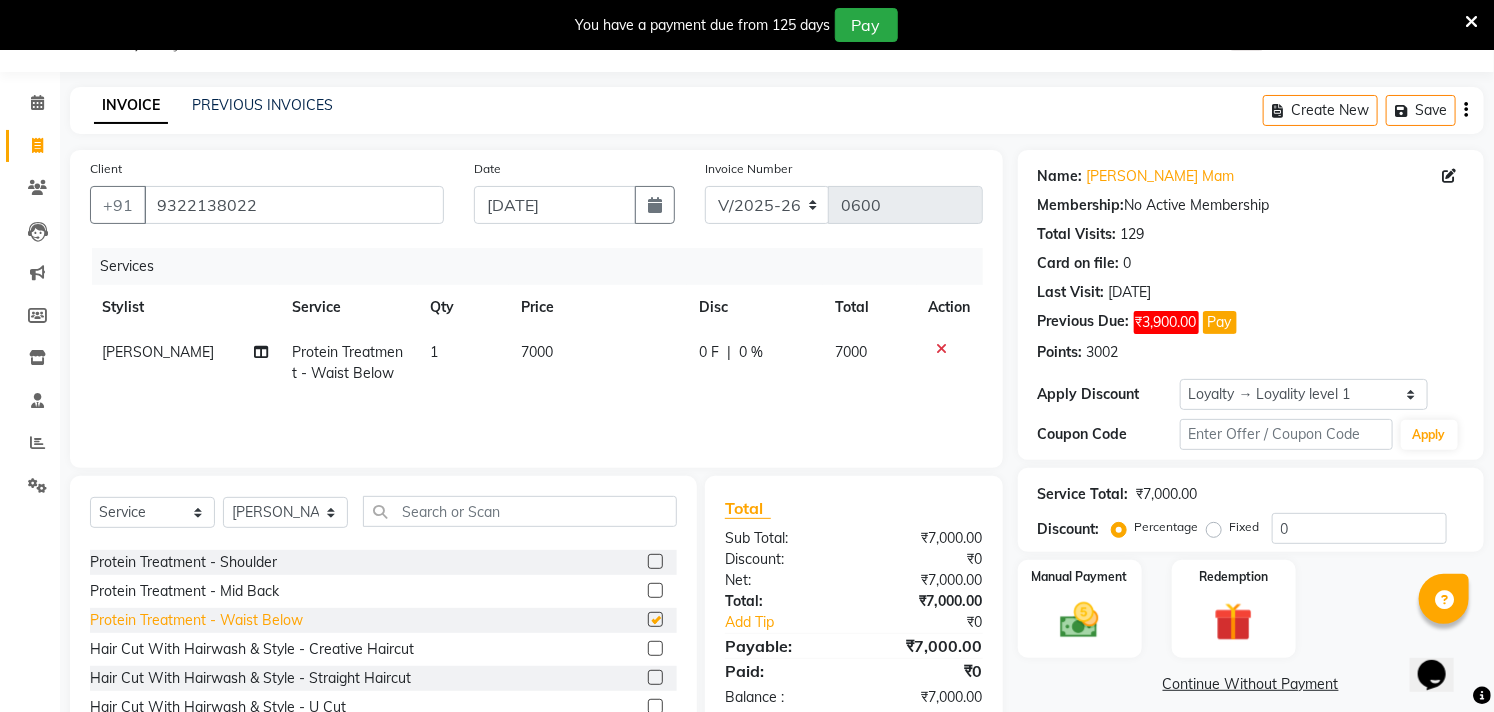 checkbox on "false" 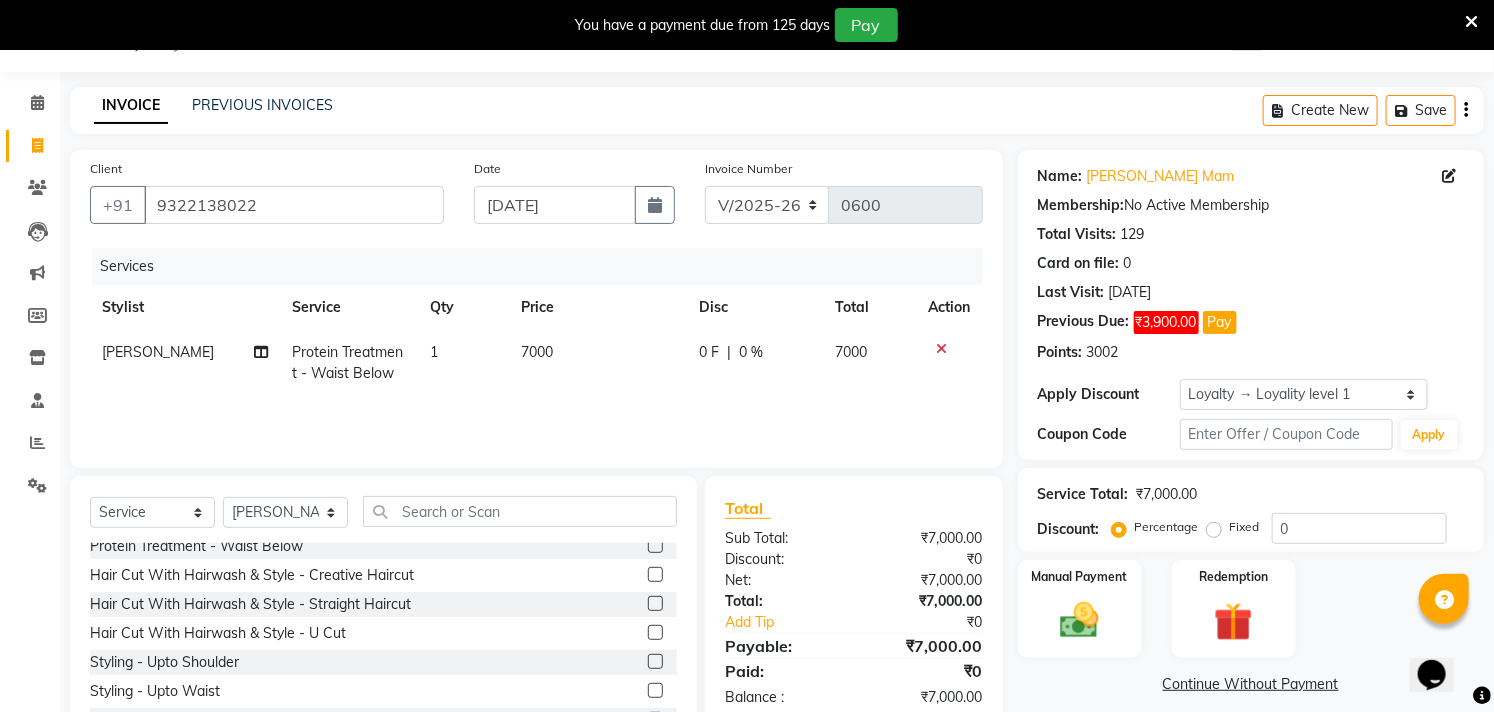 scroll, scrollTop: 2888, scrollLeft: 0, axis: vertical 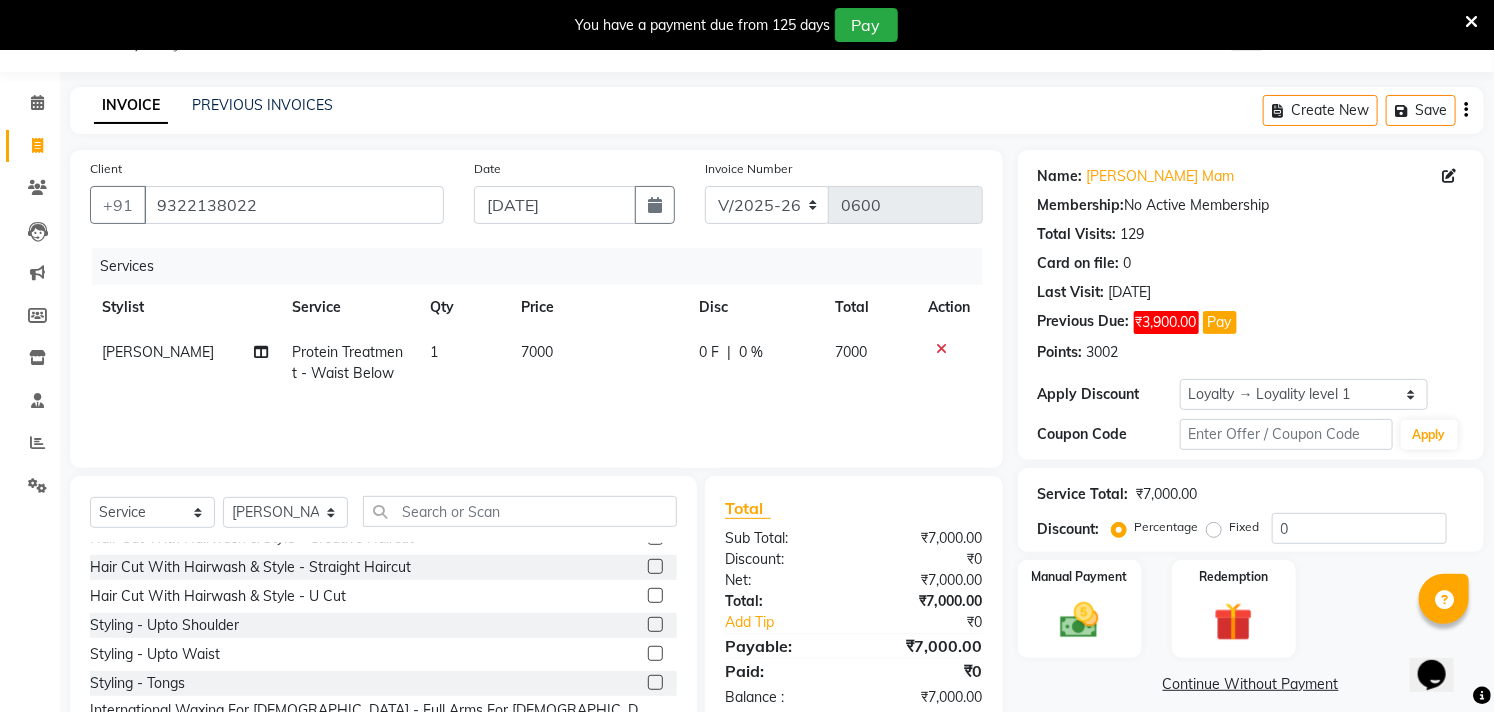 click 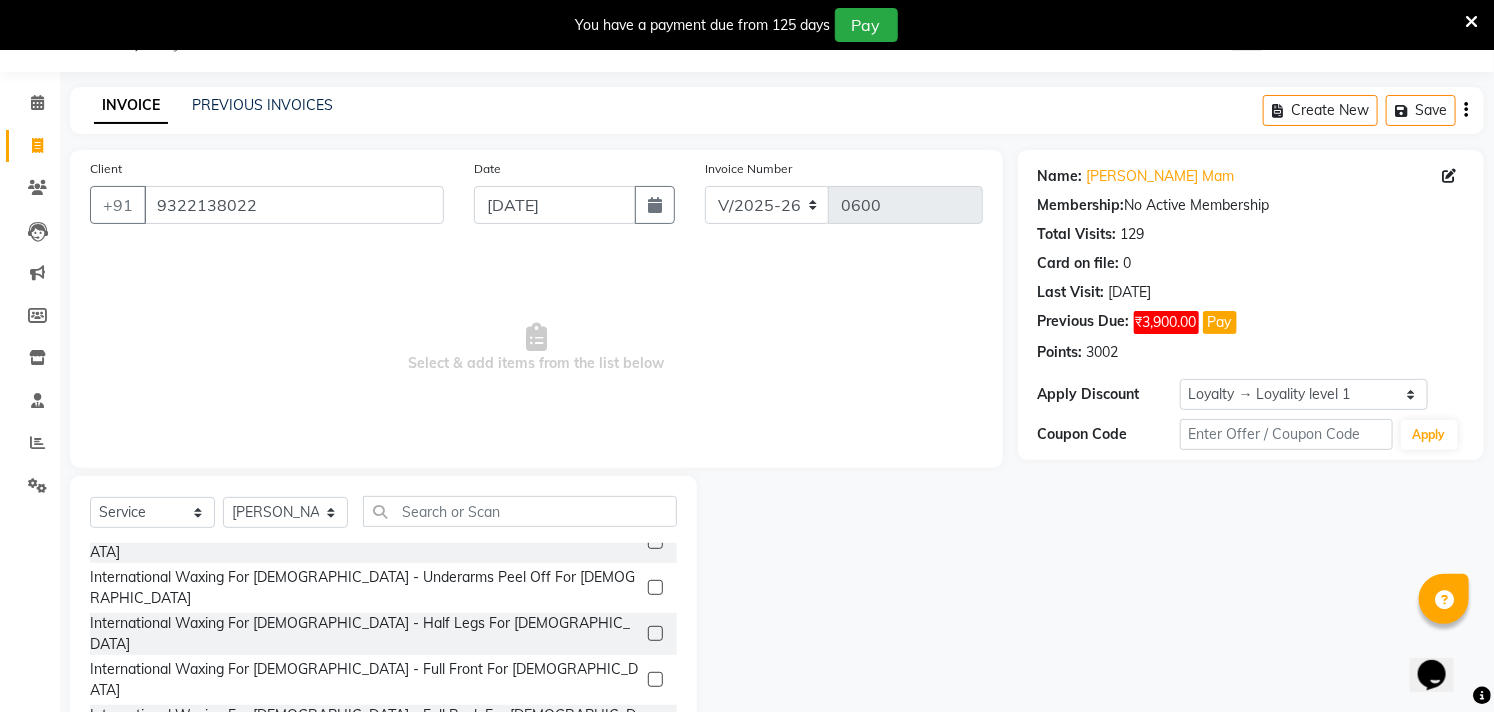 scroll, scrollTop: 3222, scrollLeft: 0, axis: vertical 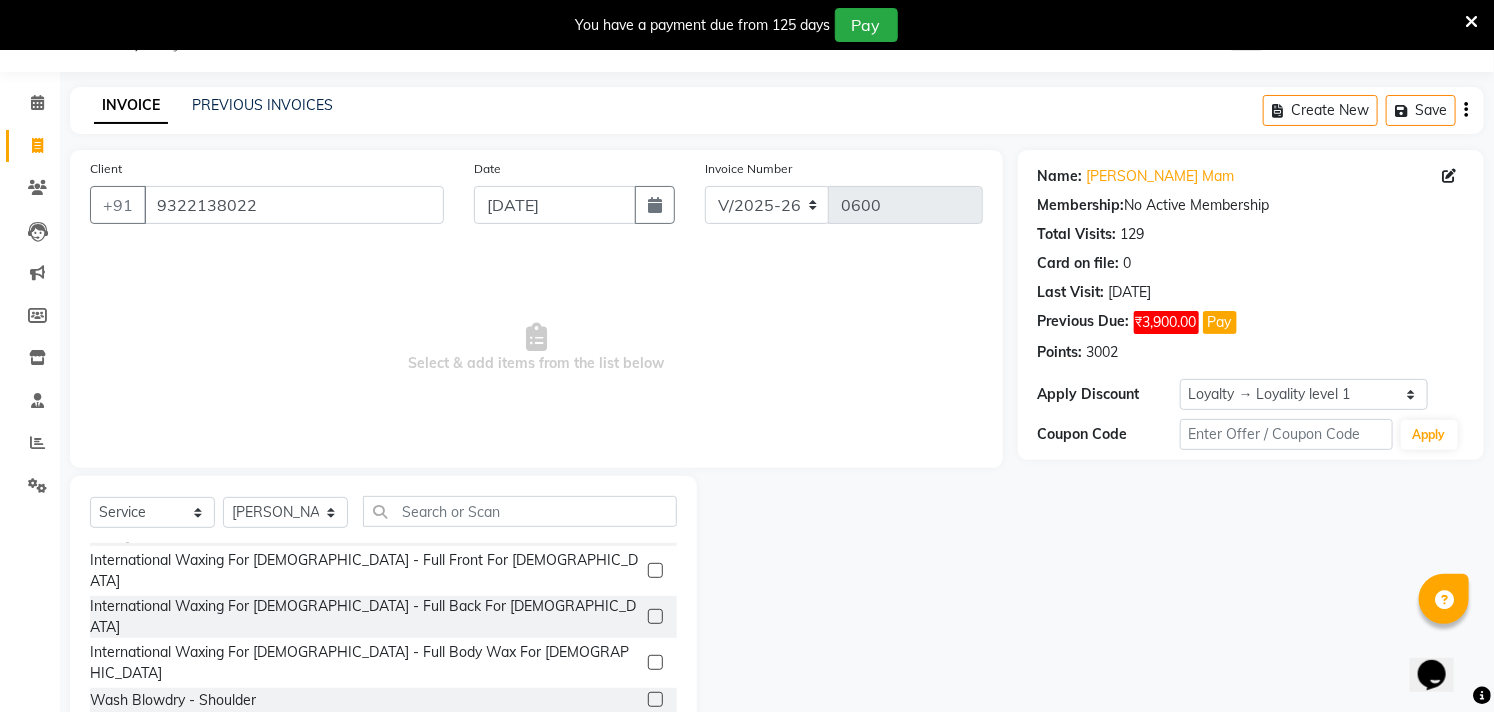 click on "Wash Blowdry - Waist & Below" 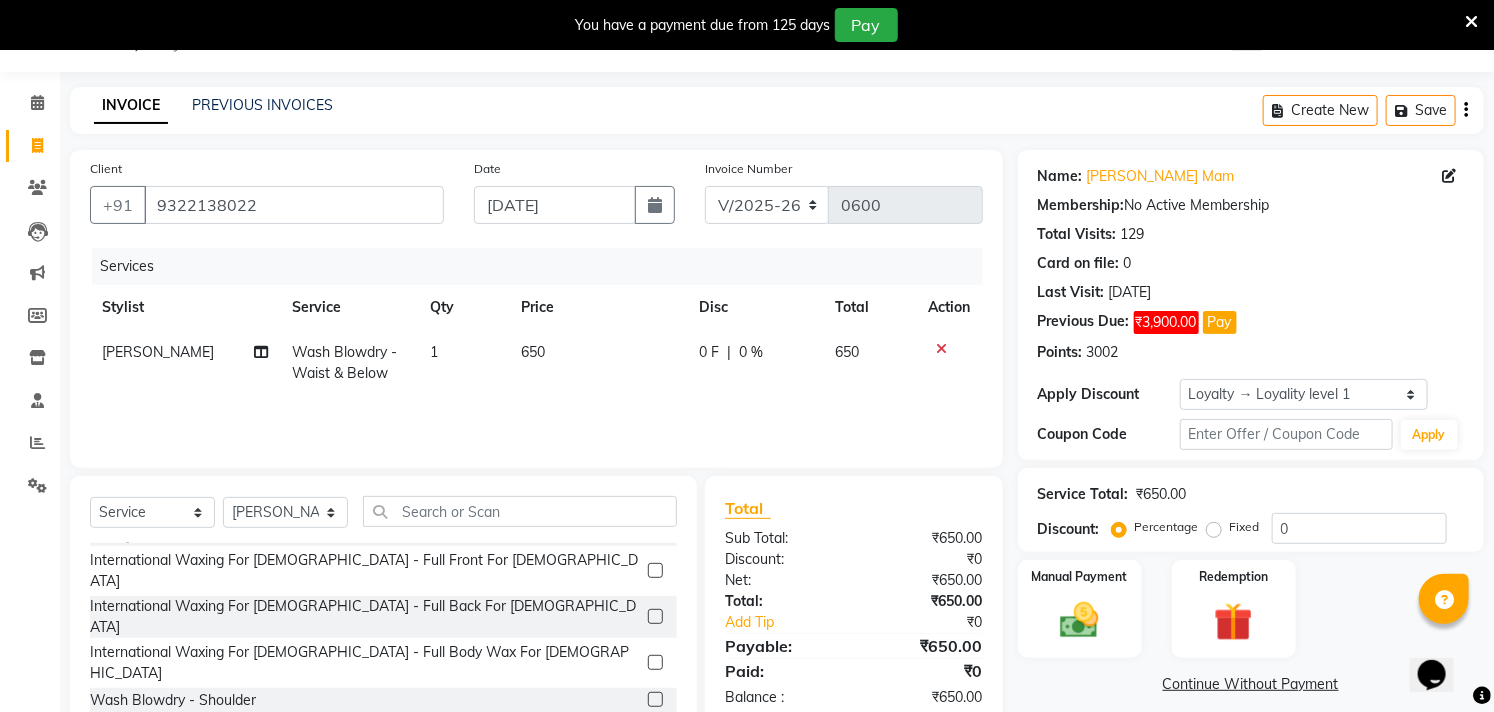 checkbox on "false" 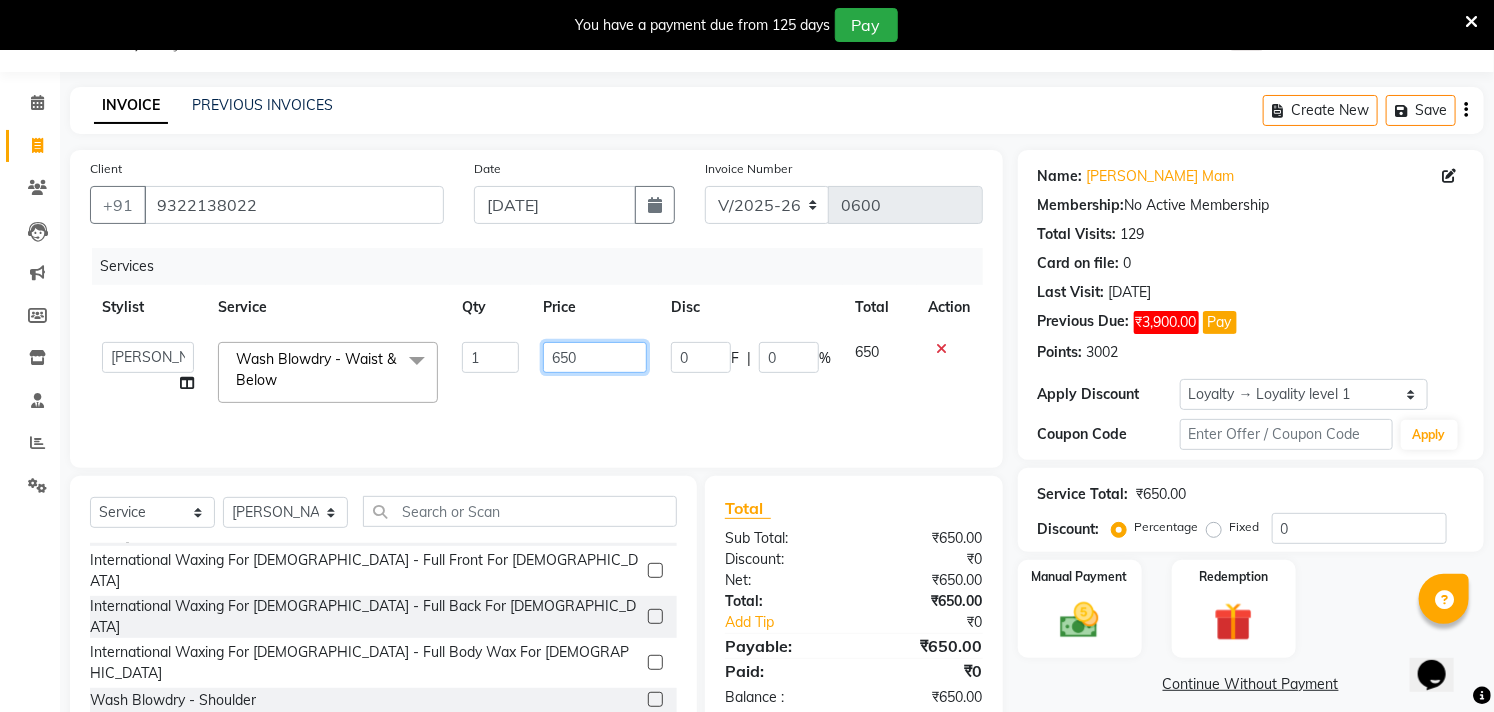 click on "650" 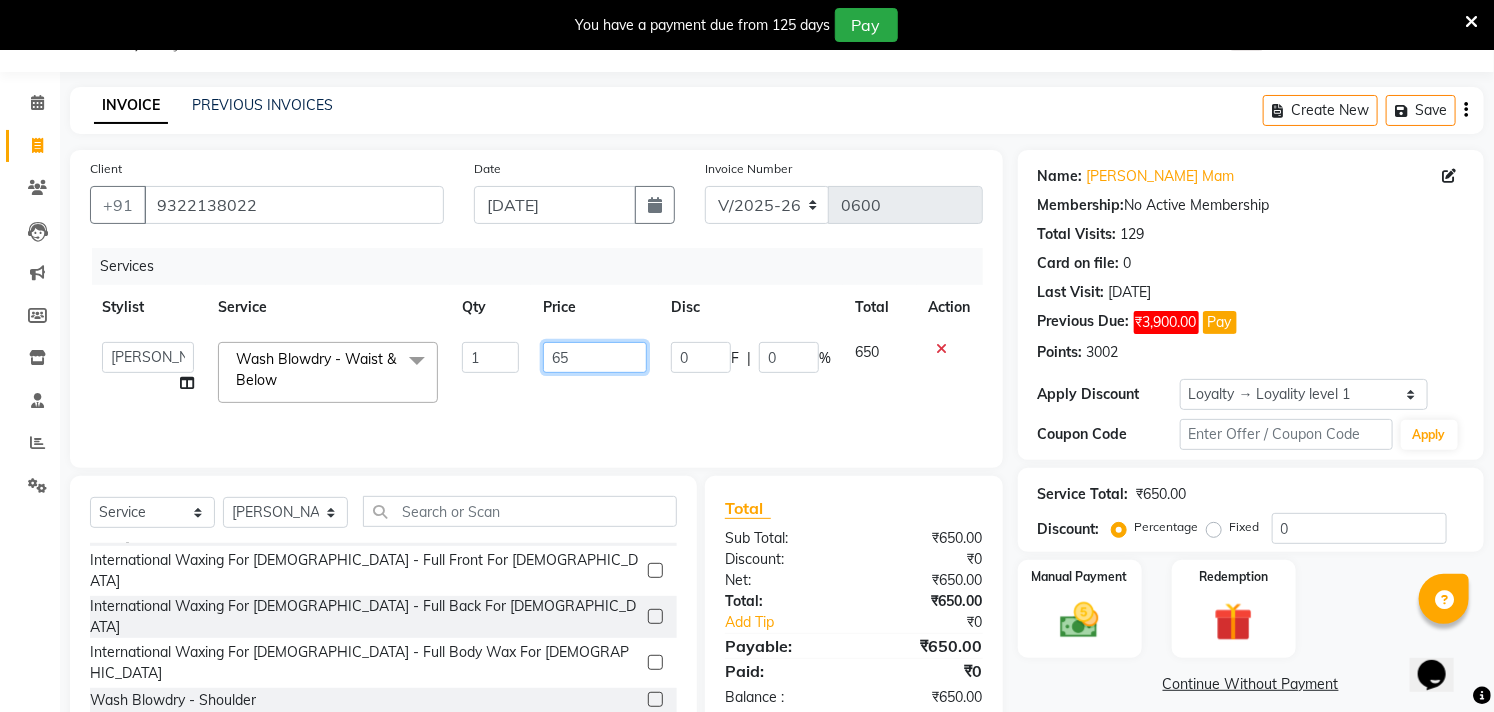 type on "6" 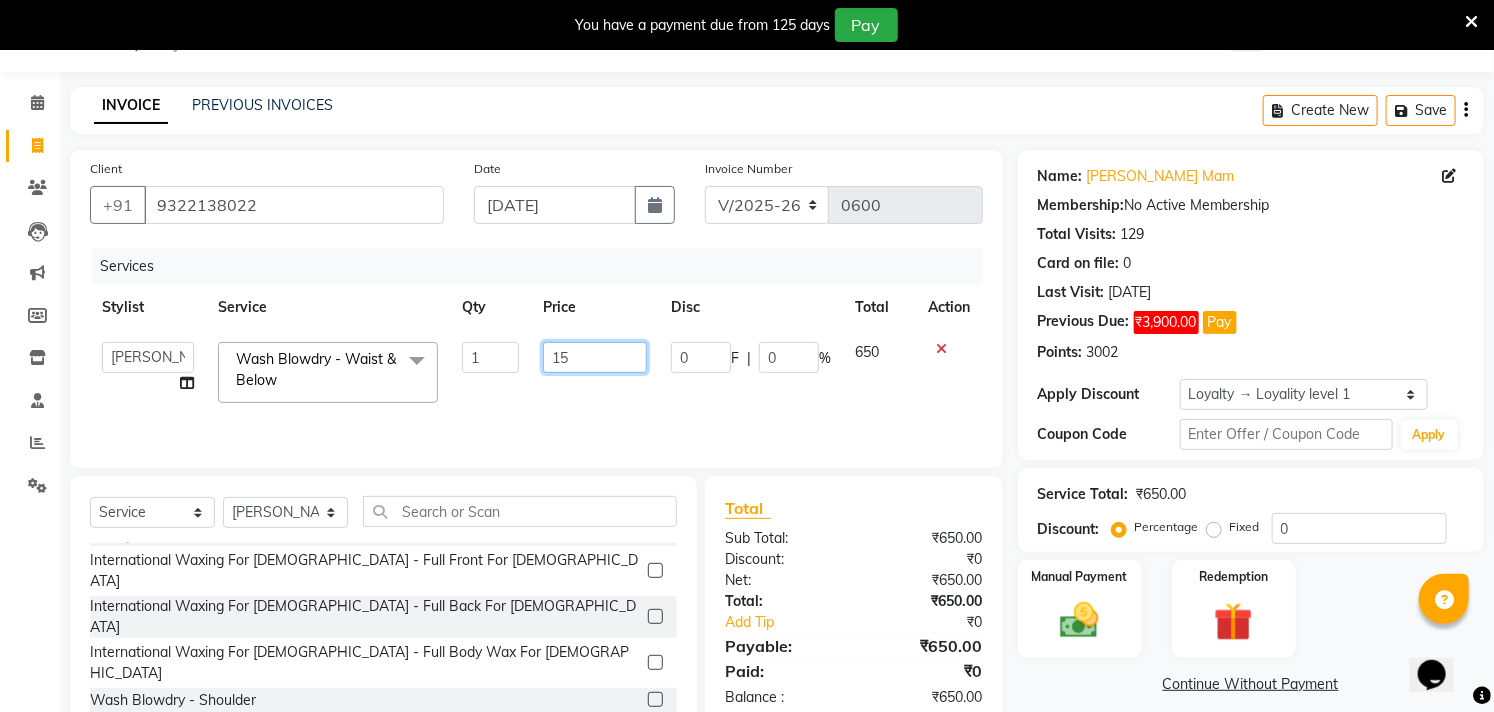 type on "150" 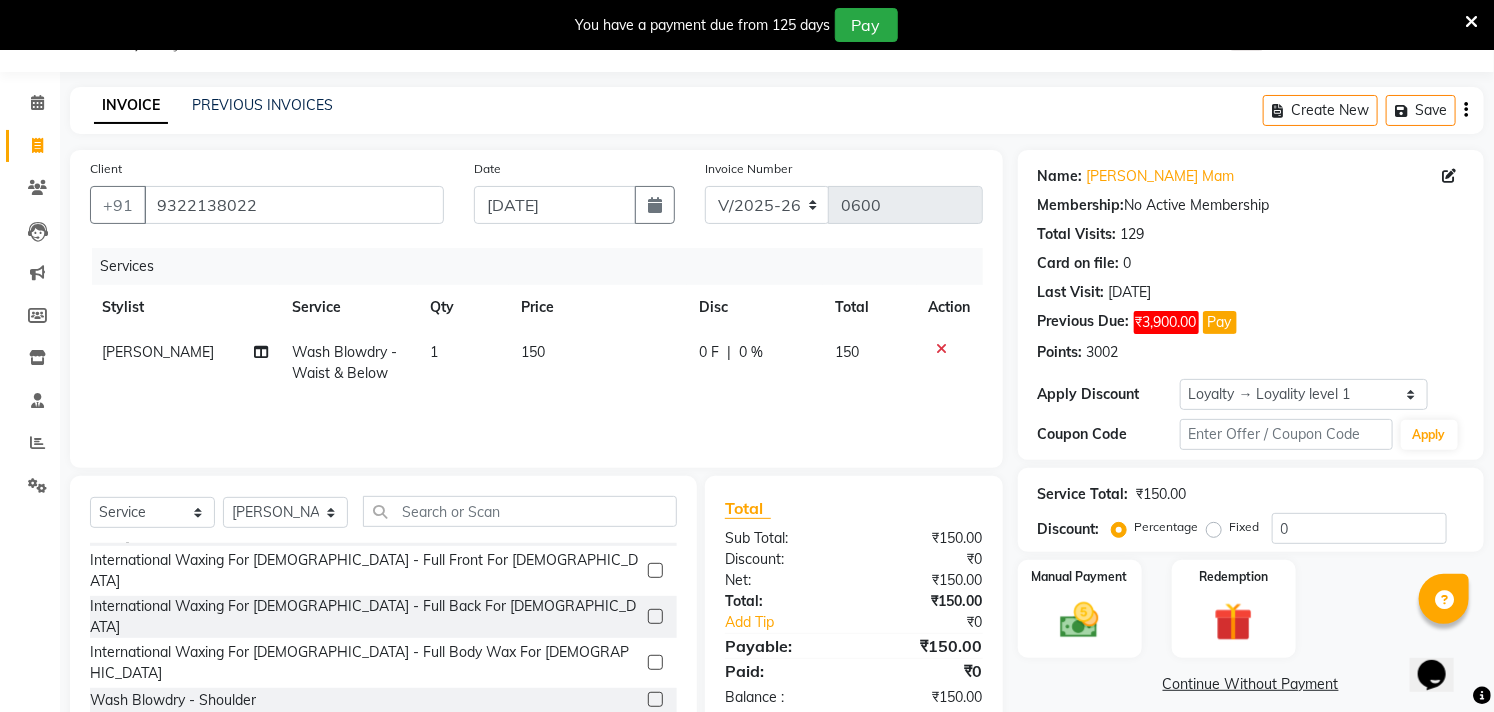 click on "Services Stylist Service Qty Price Disc Total Action [PERSON_NAME] Wash Blowdry - Waist & Below 1 150 0 F | 0 % 150" 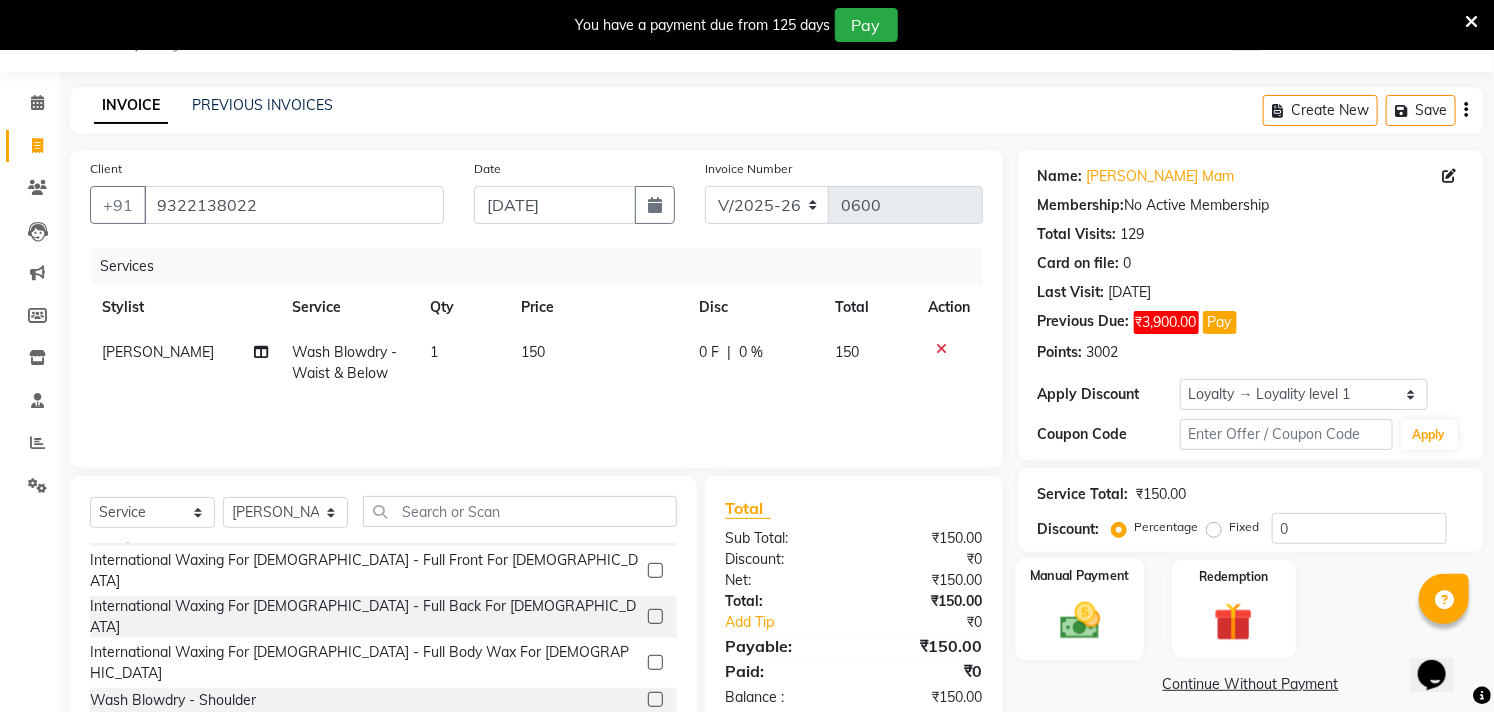 click 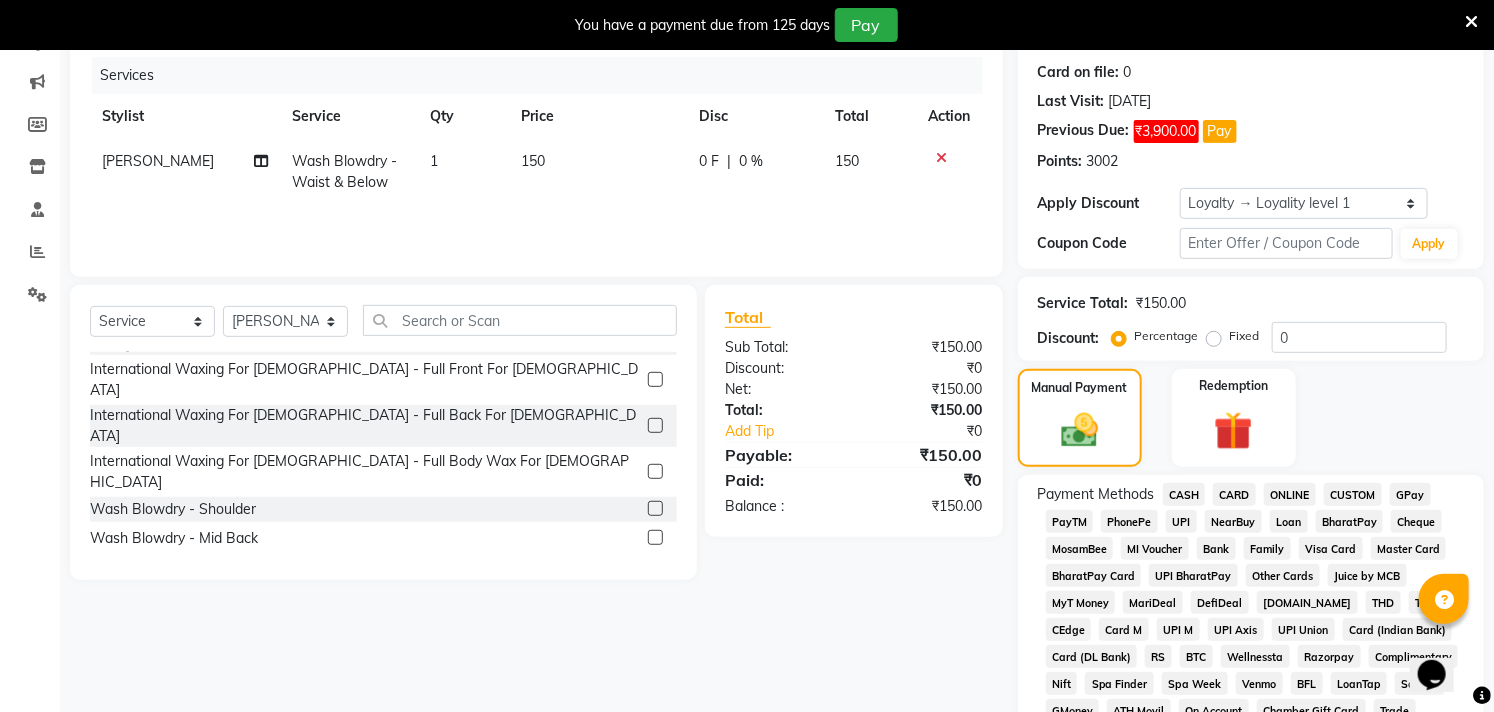 scroll, scrollTop: 383, scrollLeft: 0, axis: vertical 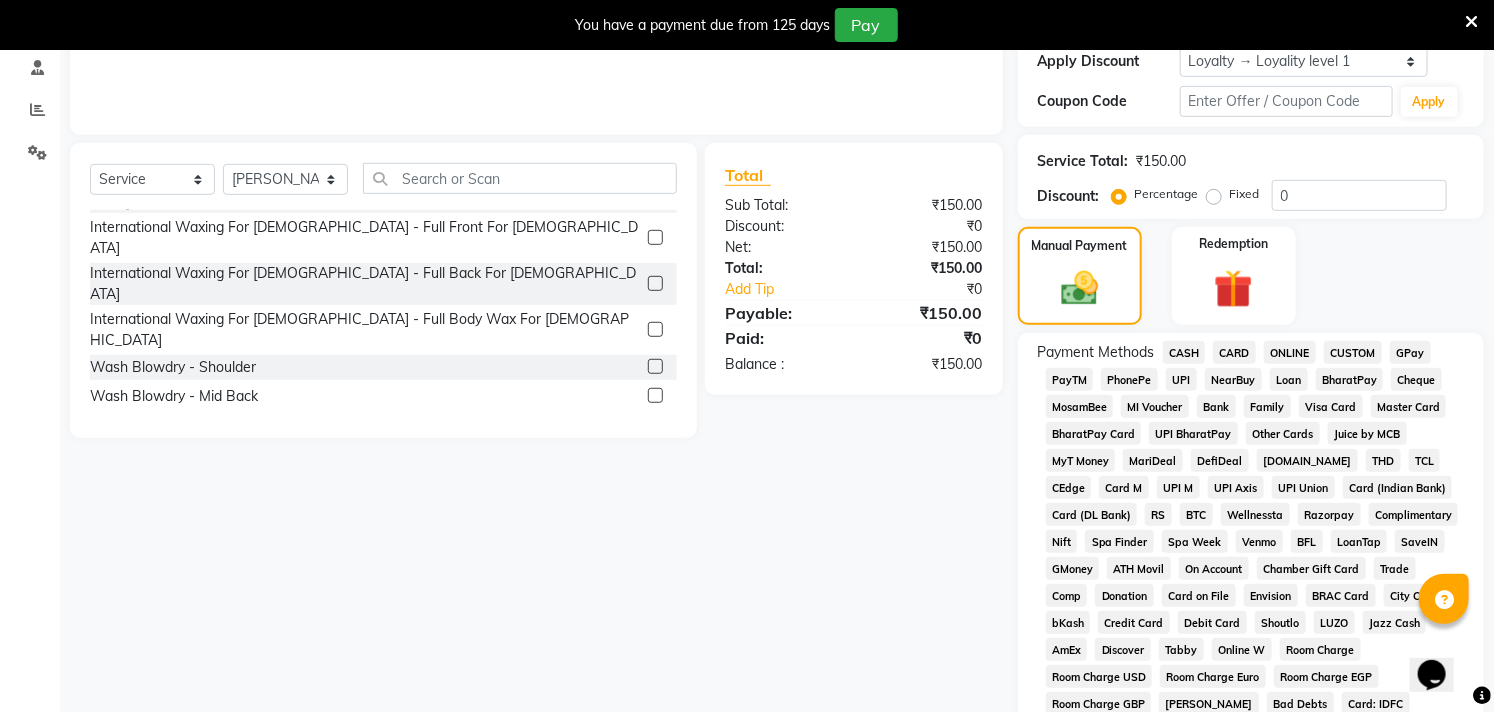 click on "UPI" 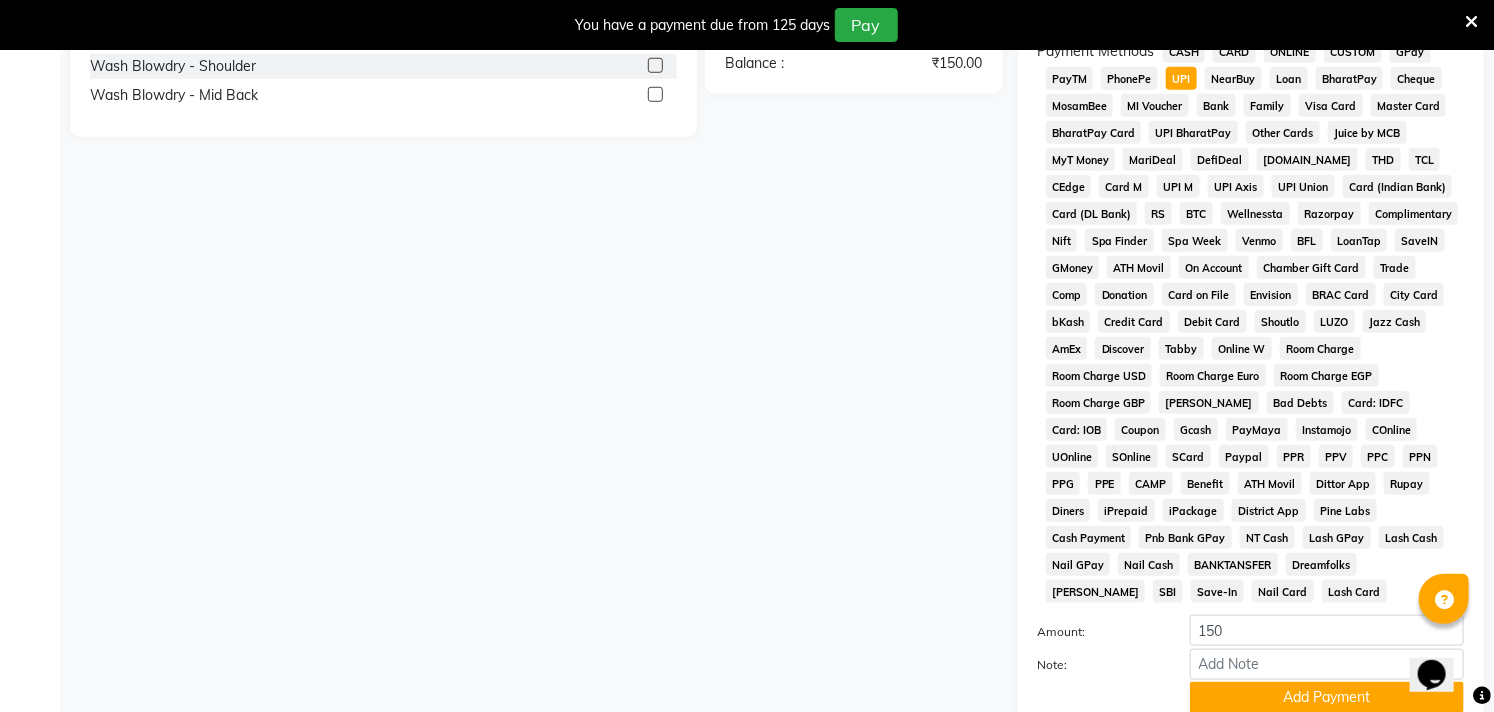 scroll, scrollTop: 818, scrollLeft: 0, axis: vertical 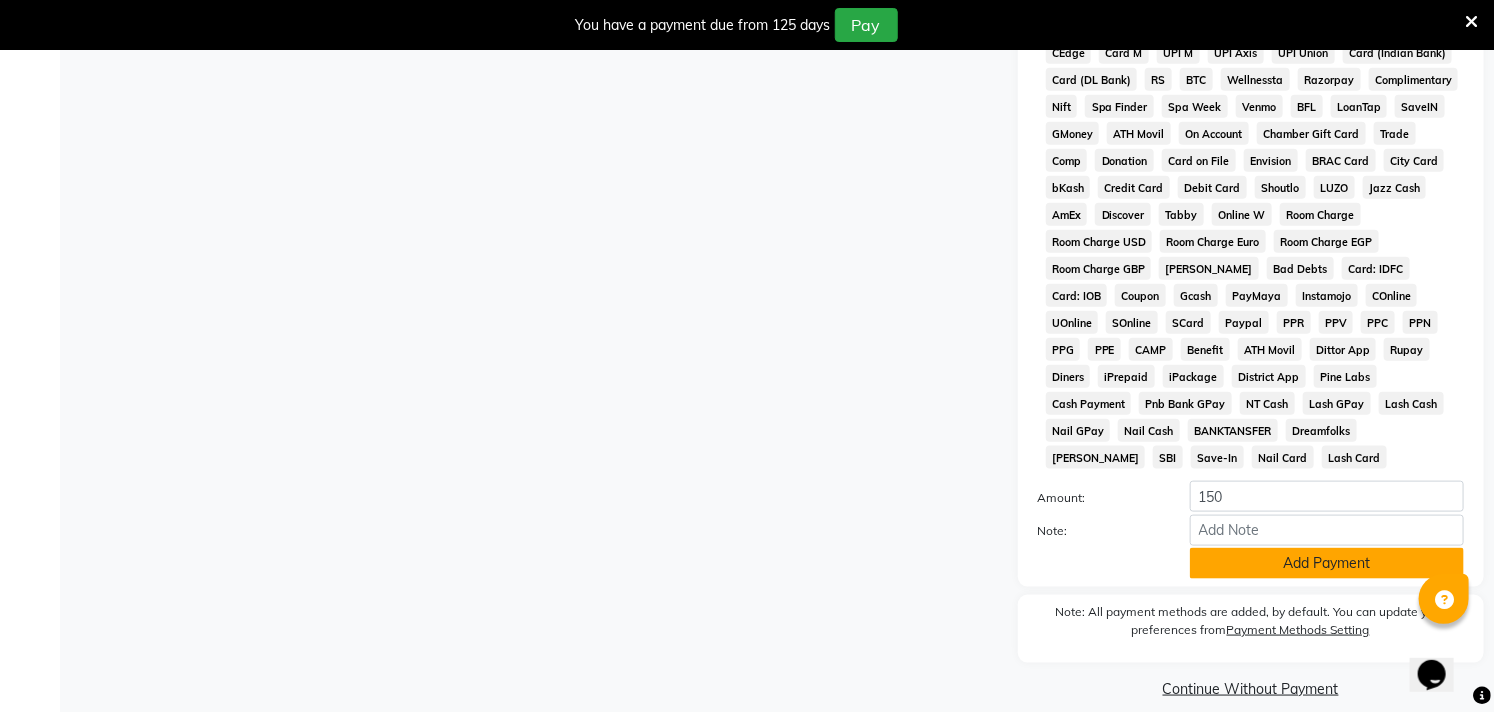 click on "Add Payment" 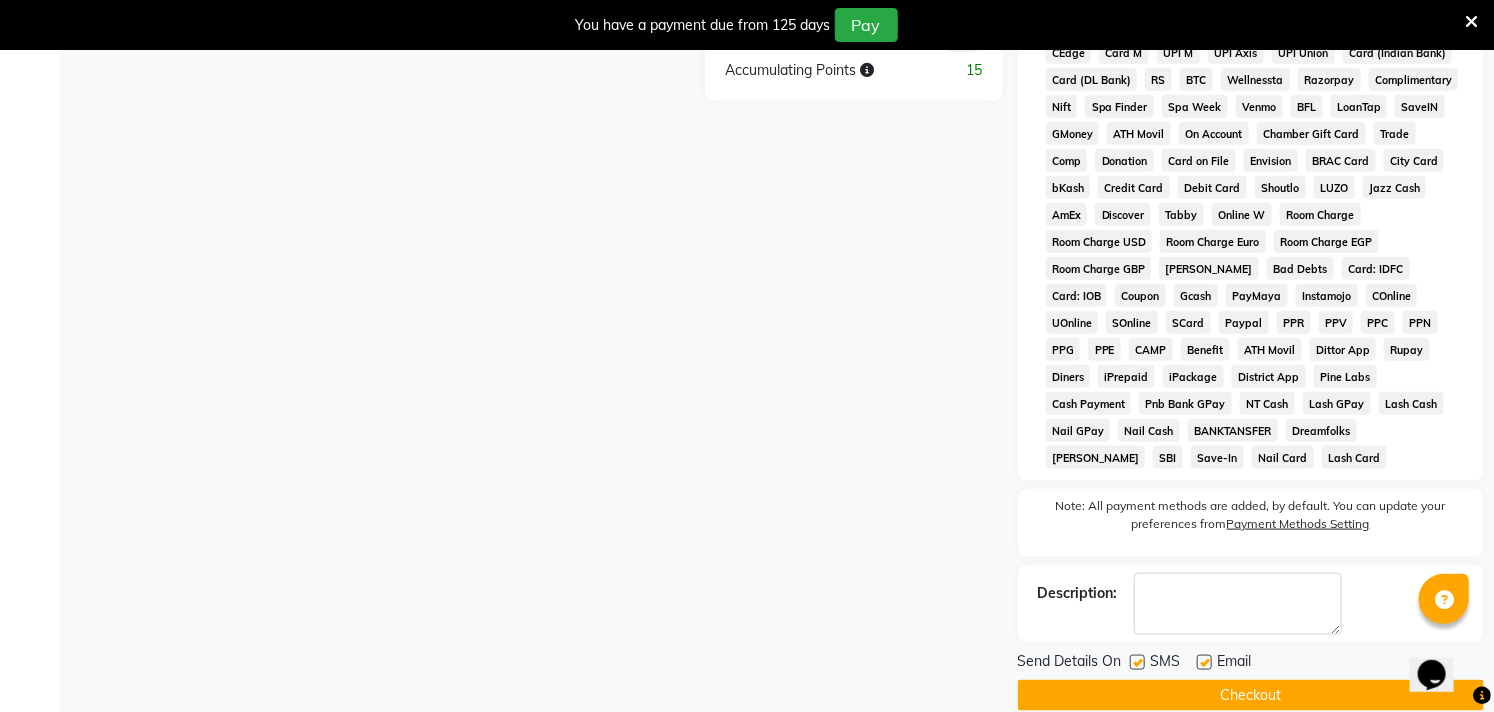 click on "Checkout" 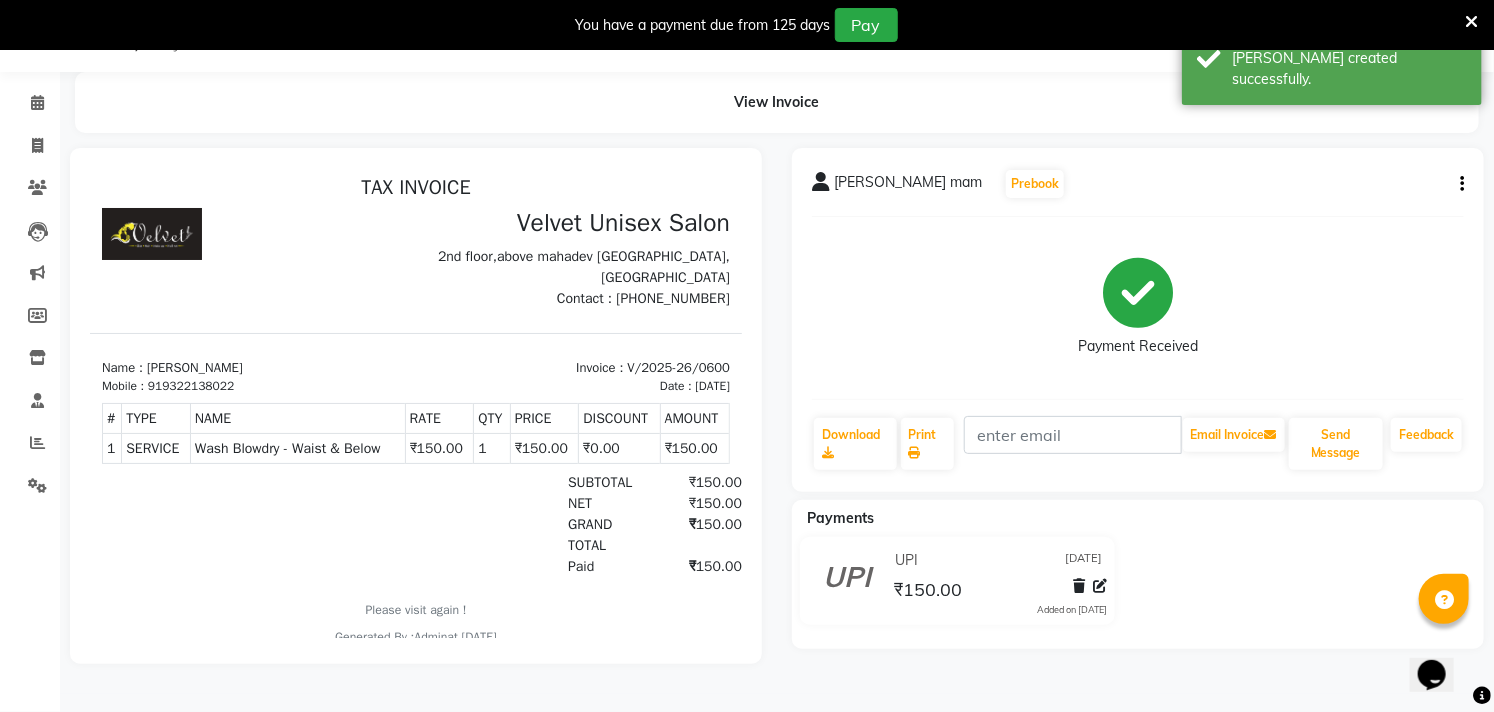 scroll, scrollTop: 0, scrollLeft: 0, axis: both 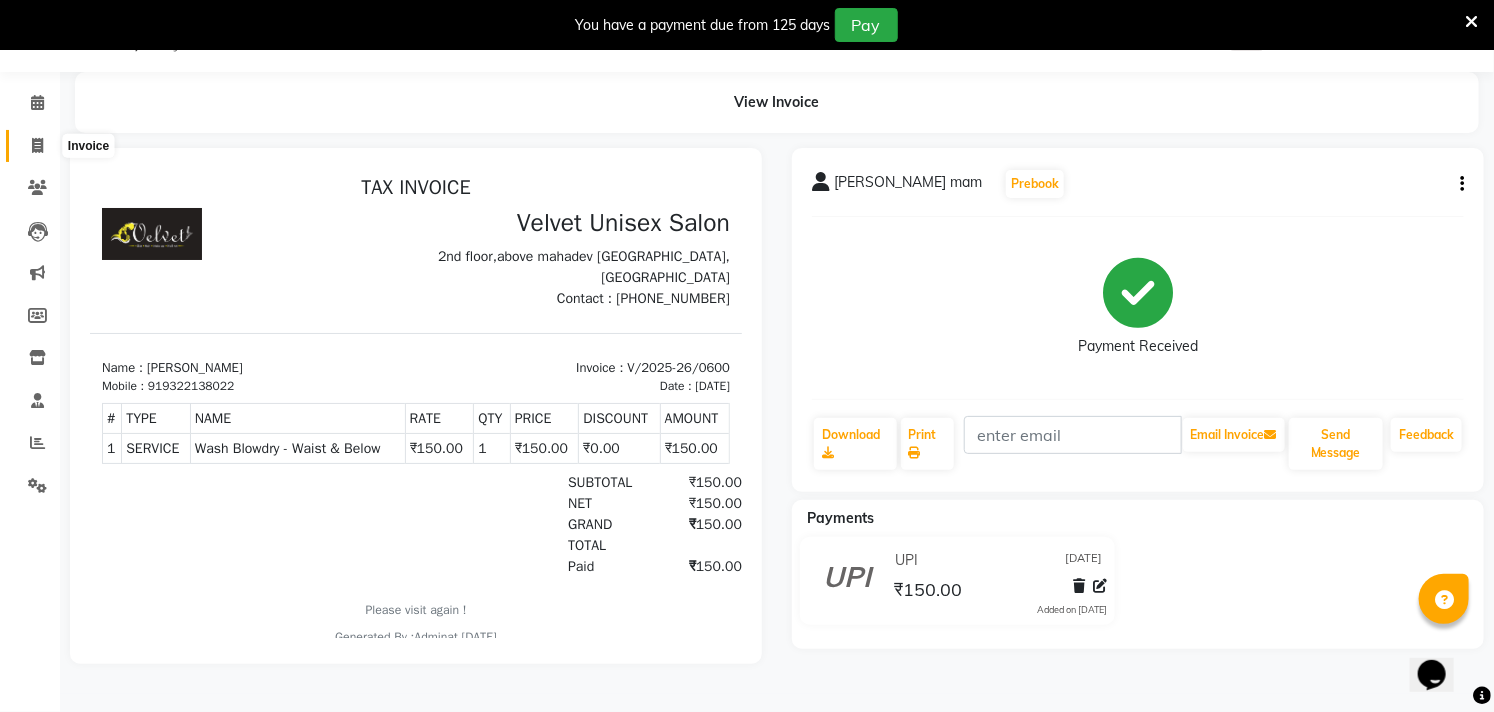 click 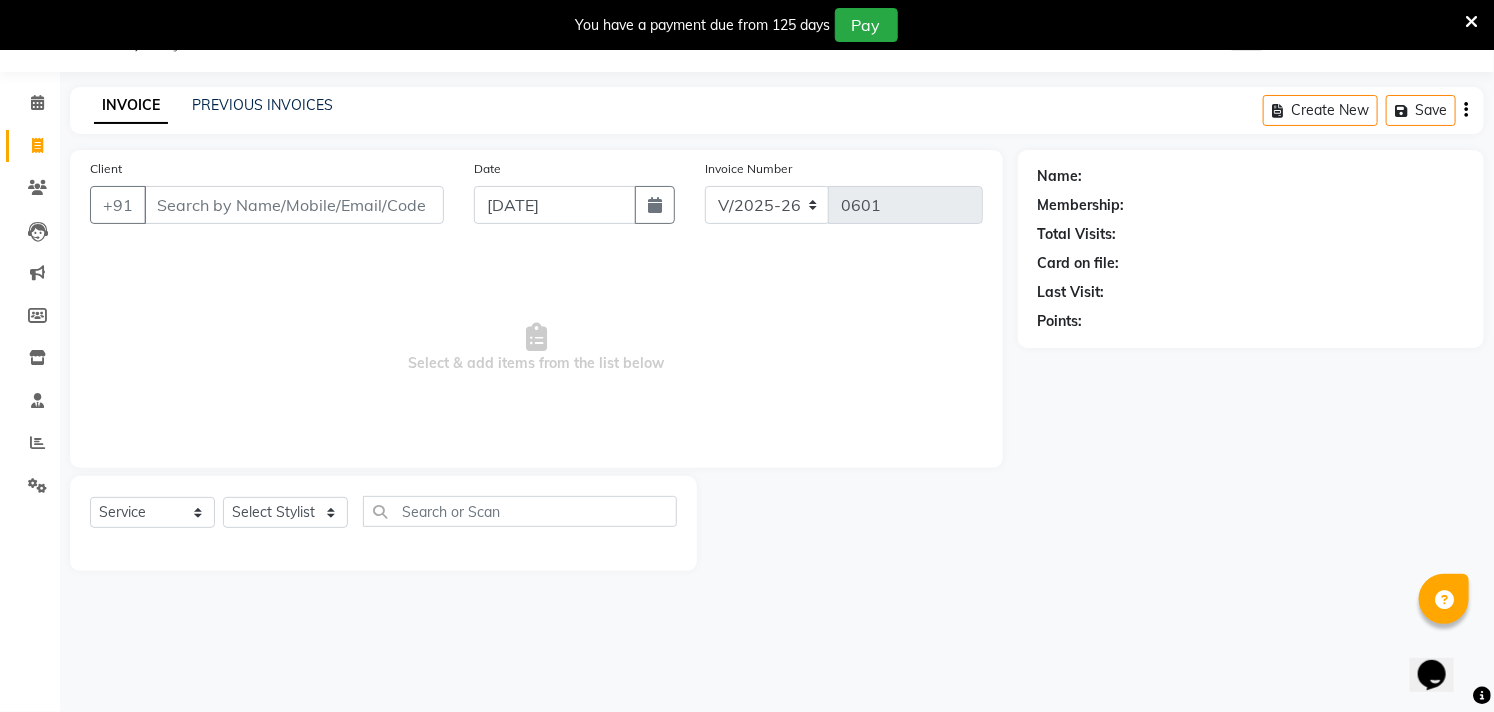 click on "Client" at bounding box center (294, 205) 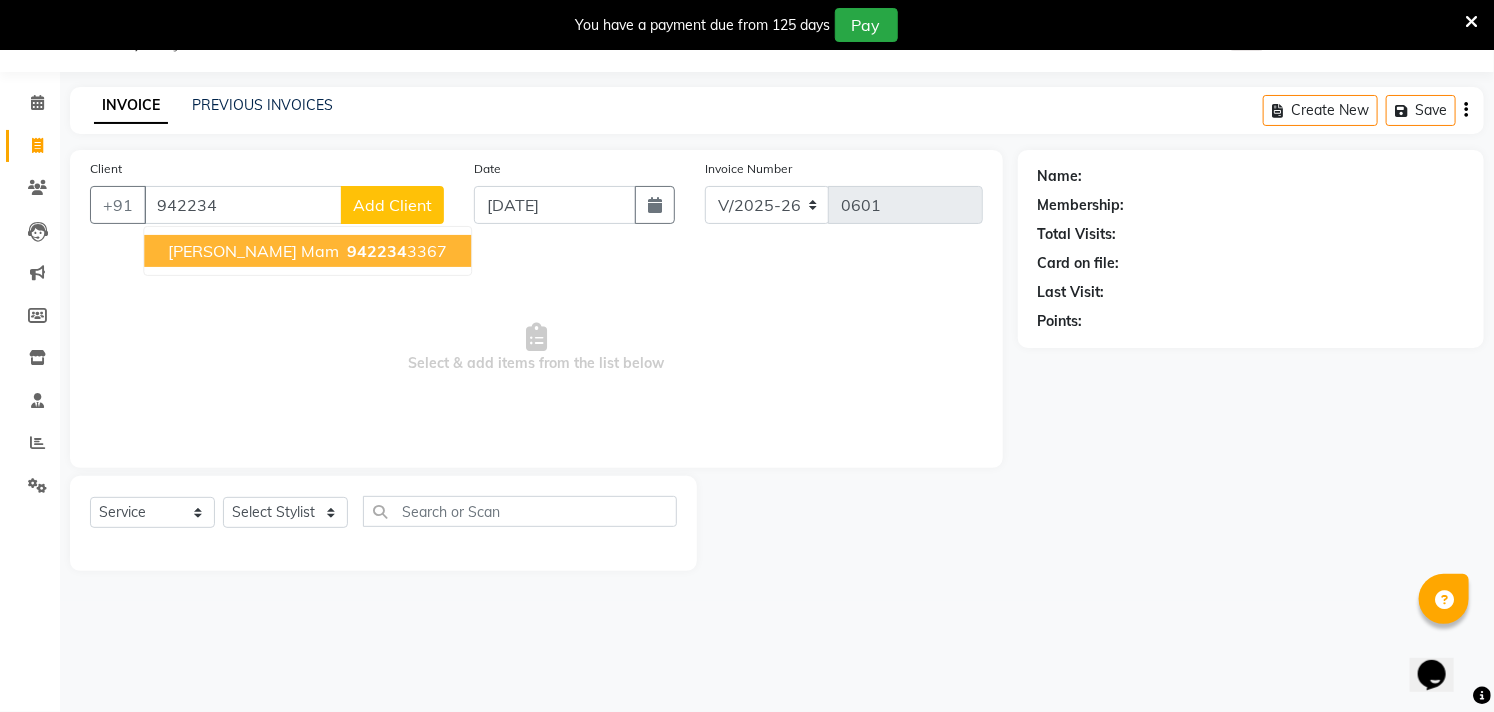 click on "942234" at bounding box center (377, 251) 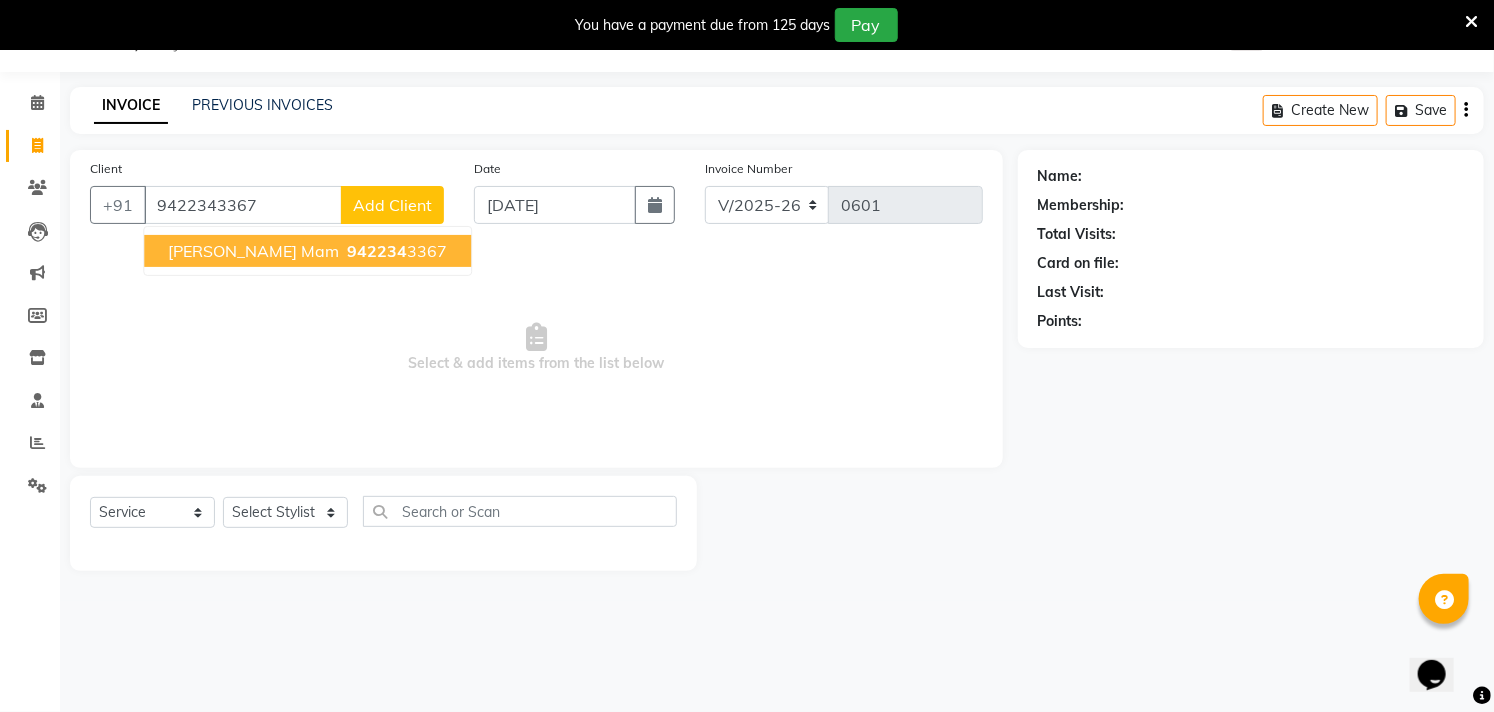 type on "9422343367" 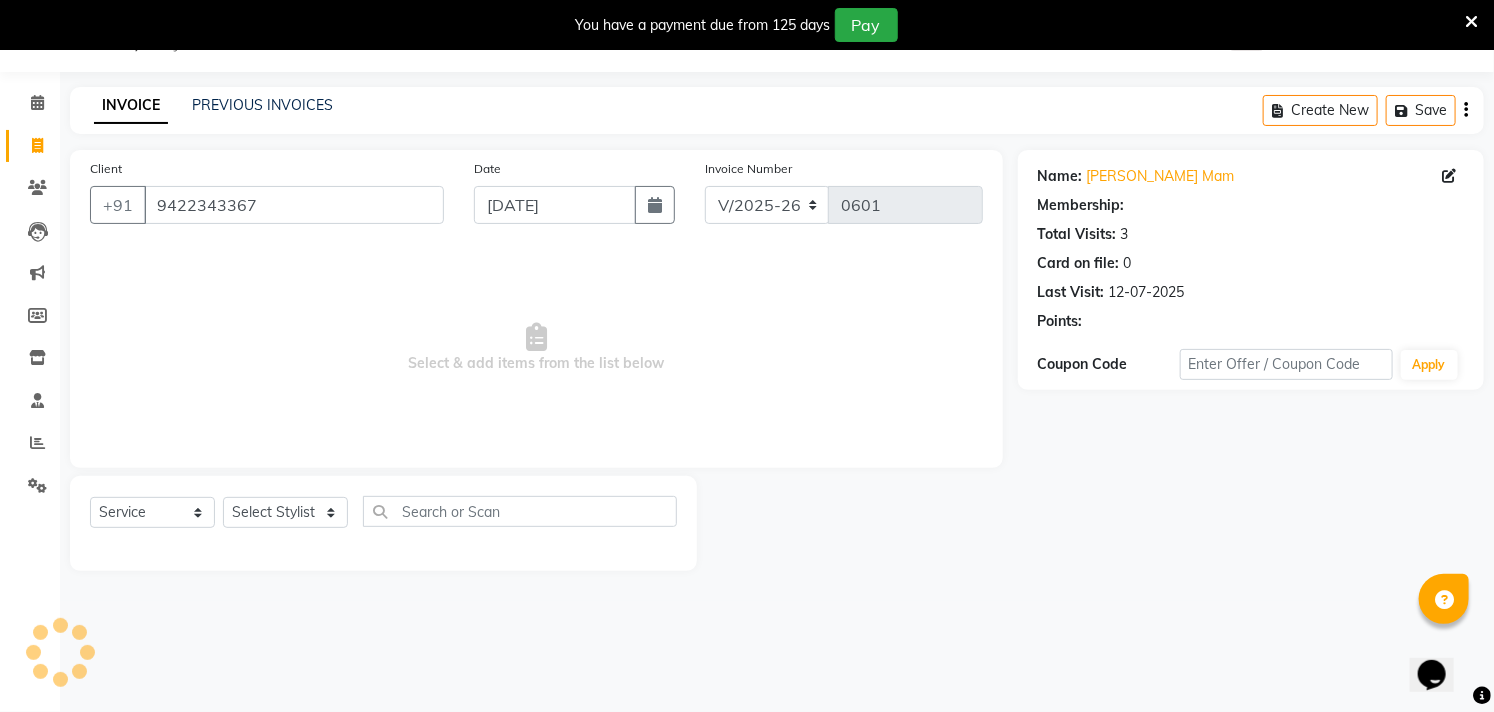 select on "1: Object" 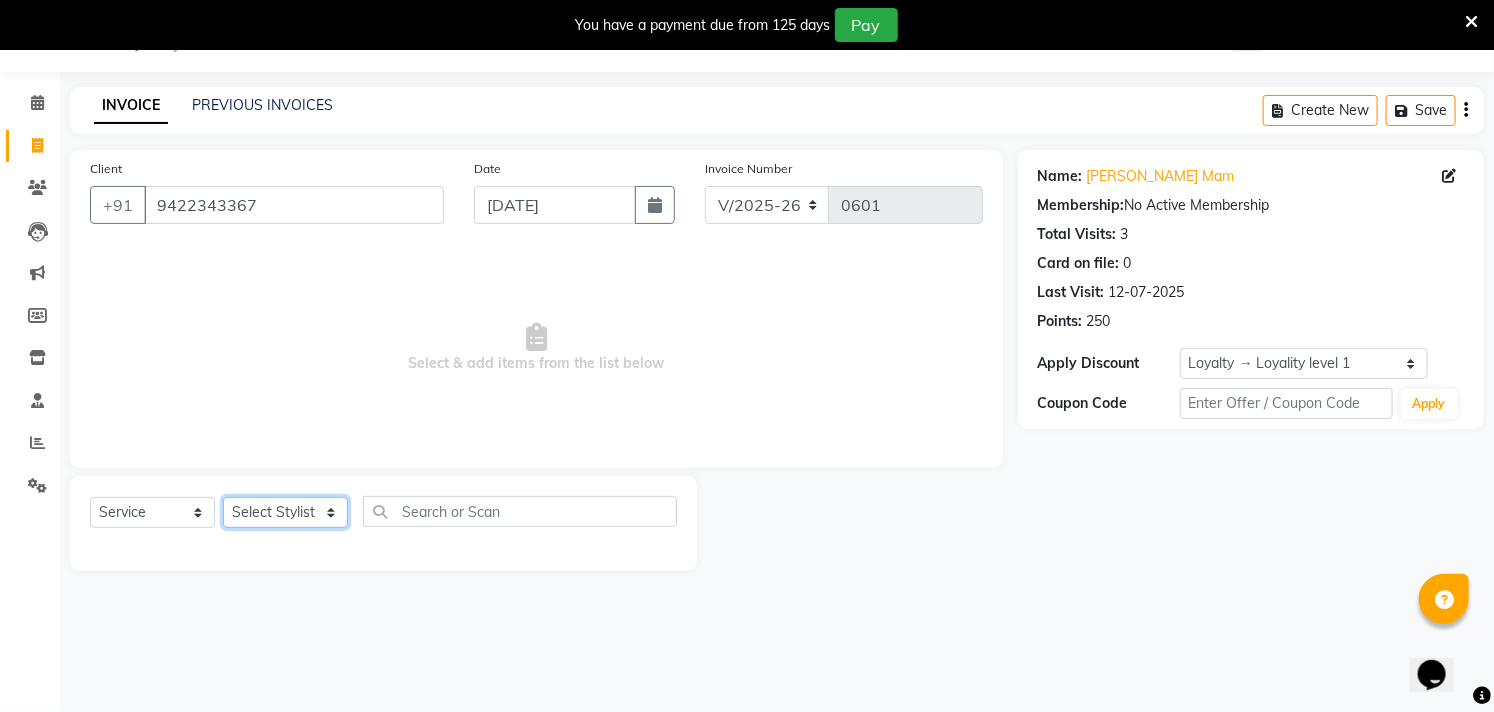 click on "Select Stylist [PERSON_NAME] [PERSON_NAME] [PERSON_NAME] sagar nadrekar [PERSON_NAME]" 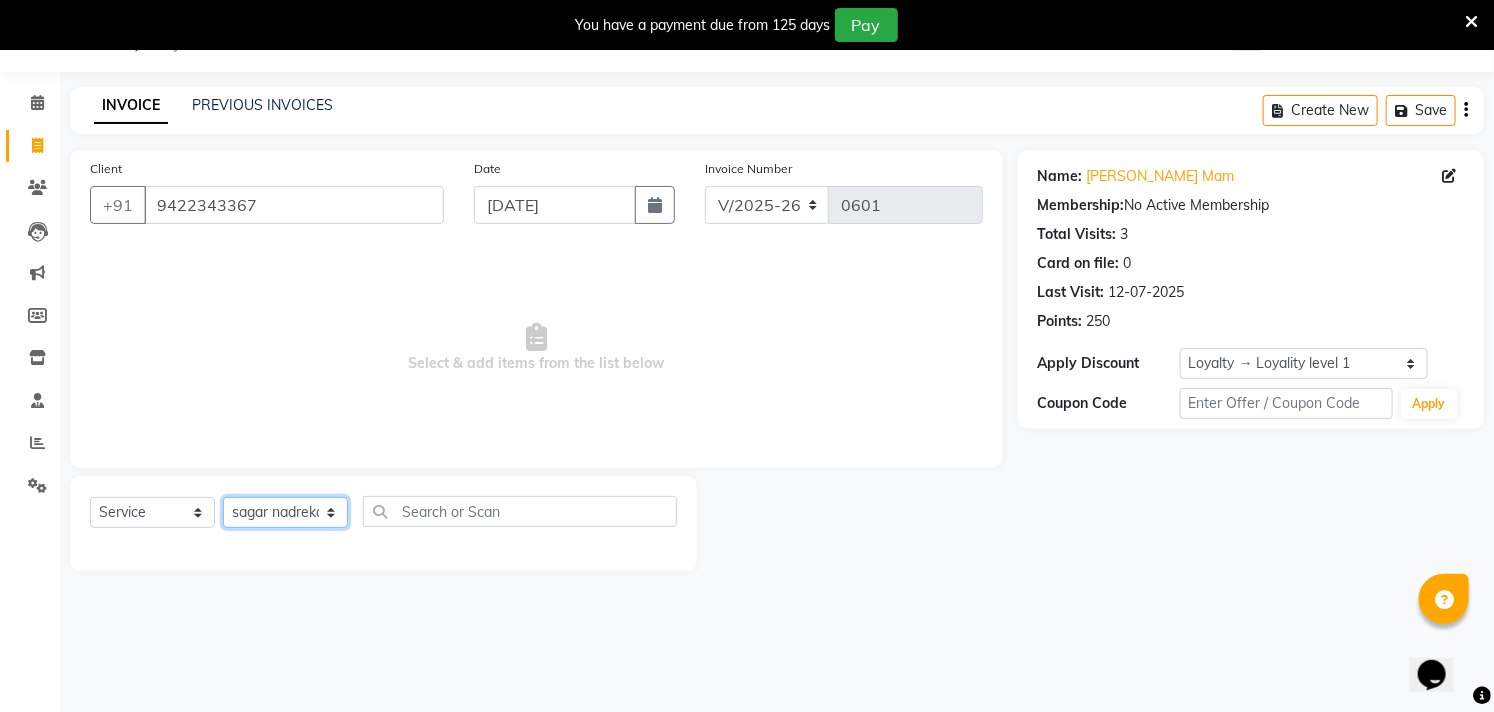 click on "Select Stylist [PERSON_NAME] [PERSON_NAME] [PERSON_NAME] sagar nadrekar [PERSON_NAME]" 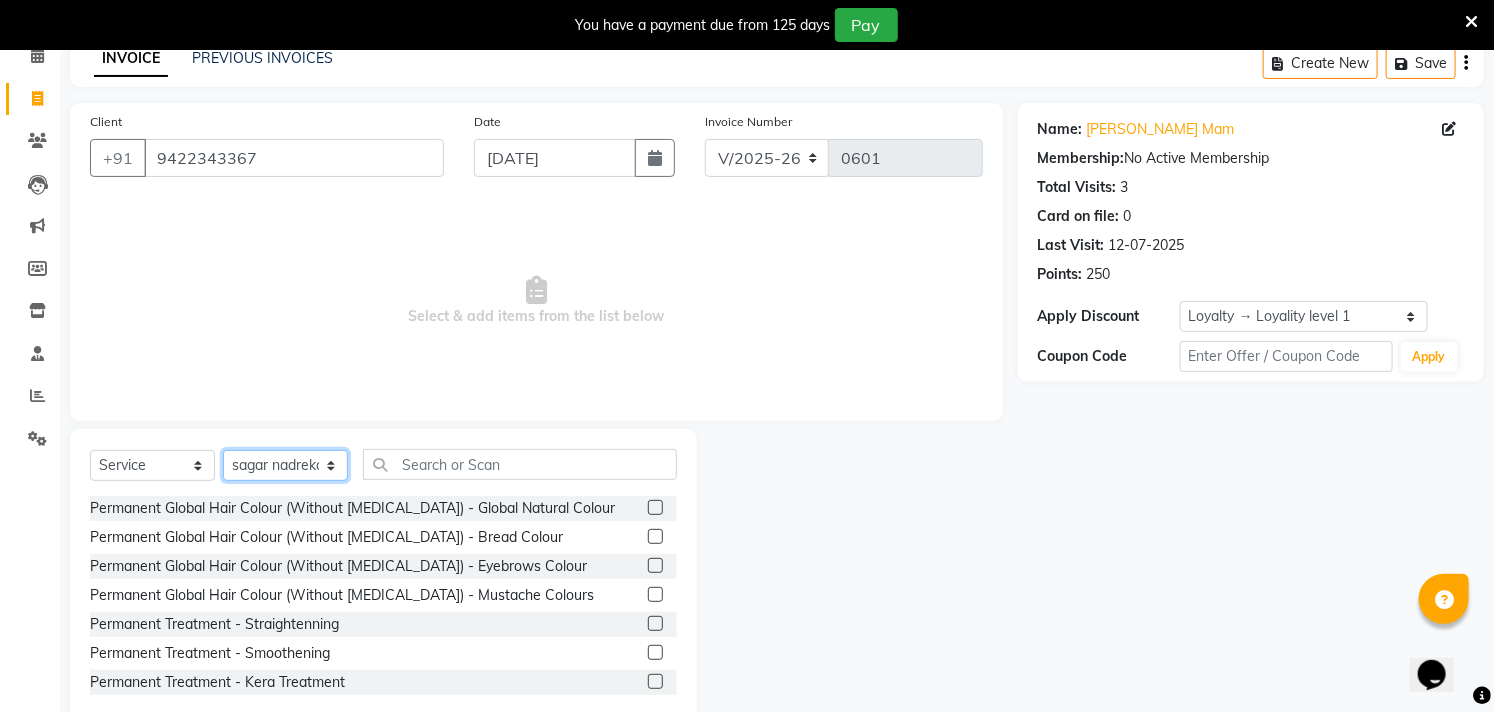 scroll, scrollTop: 138, scrollLeft: 0, axis: vertical 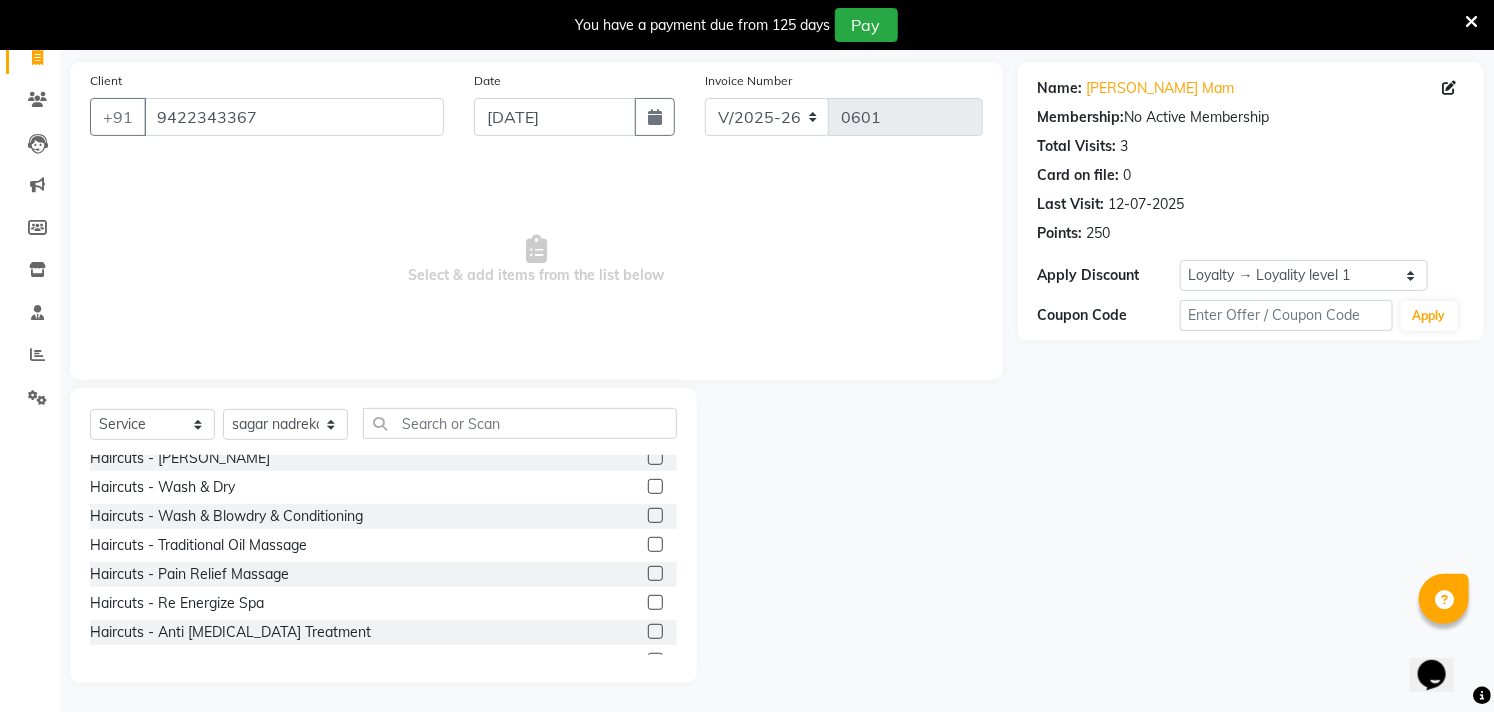 click on "Permanent Global Hair Colour (With [MEDICAL_DATA]) - Global Natural Colour" 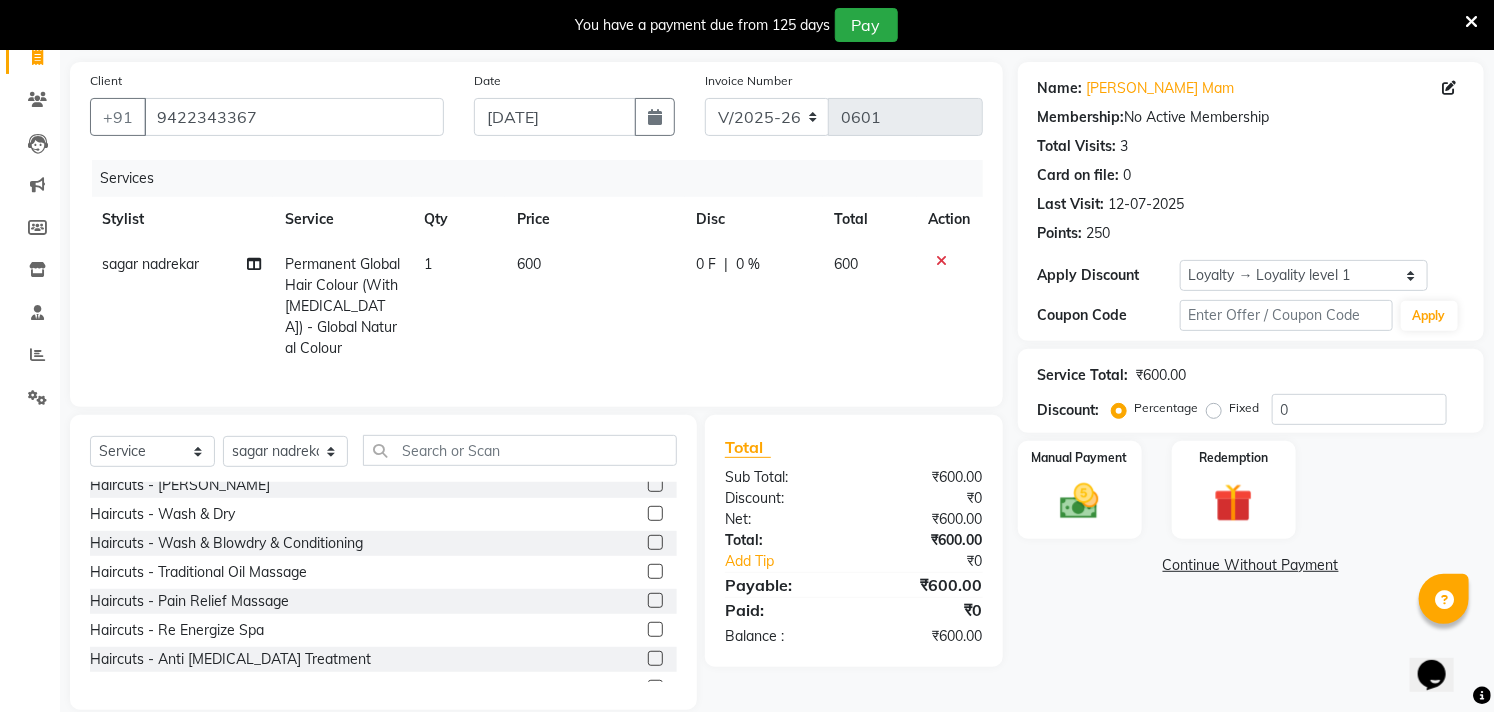 checkbox on "false" 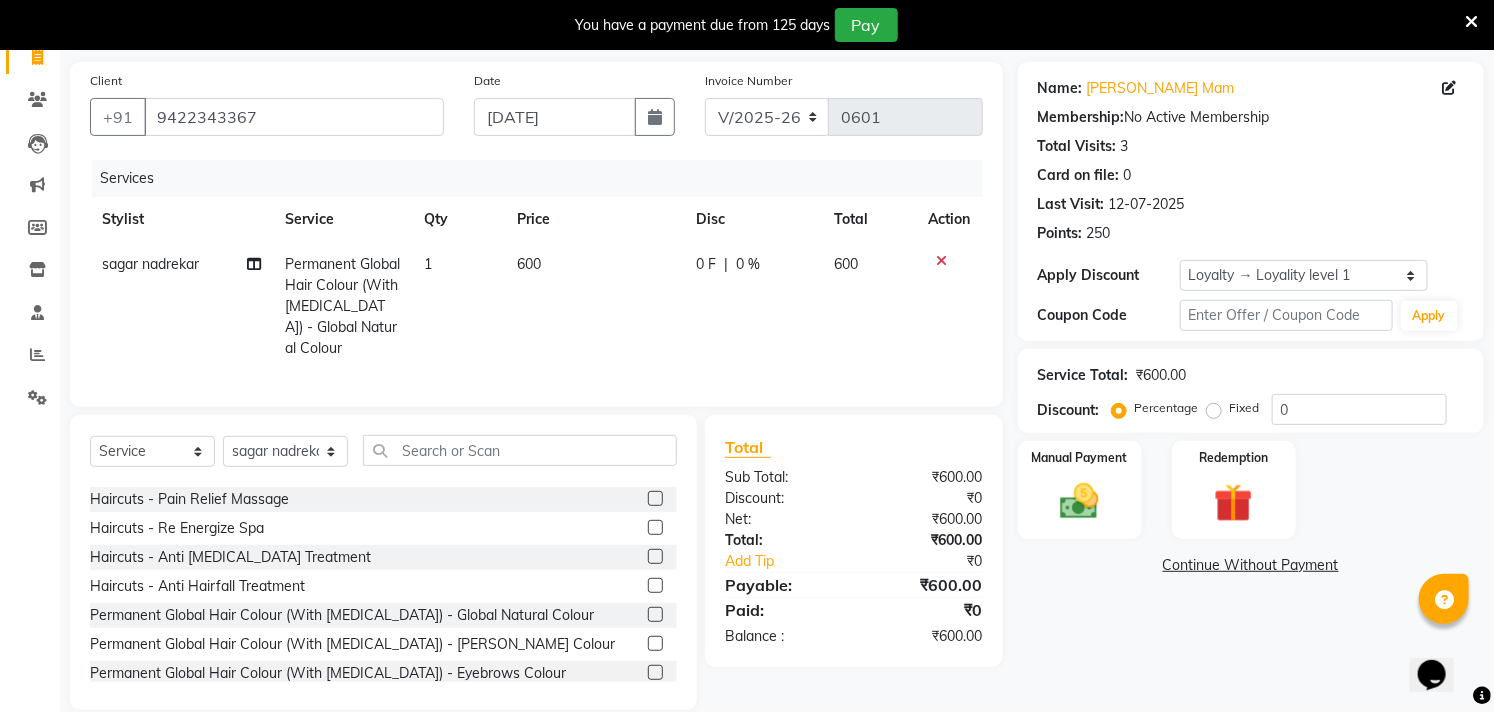 scroll, scrollTop: 3731, scrollLeft: 0, axis: vertical 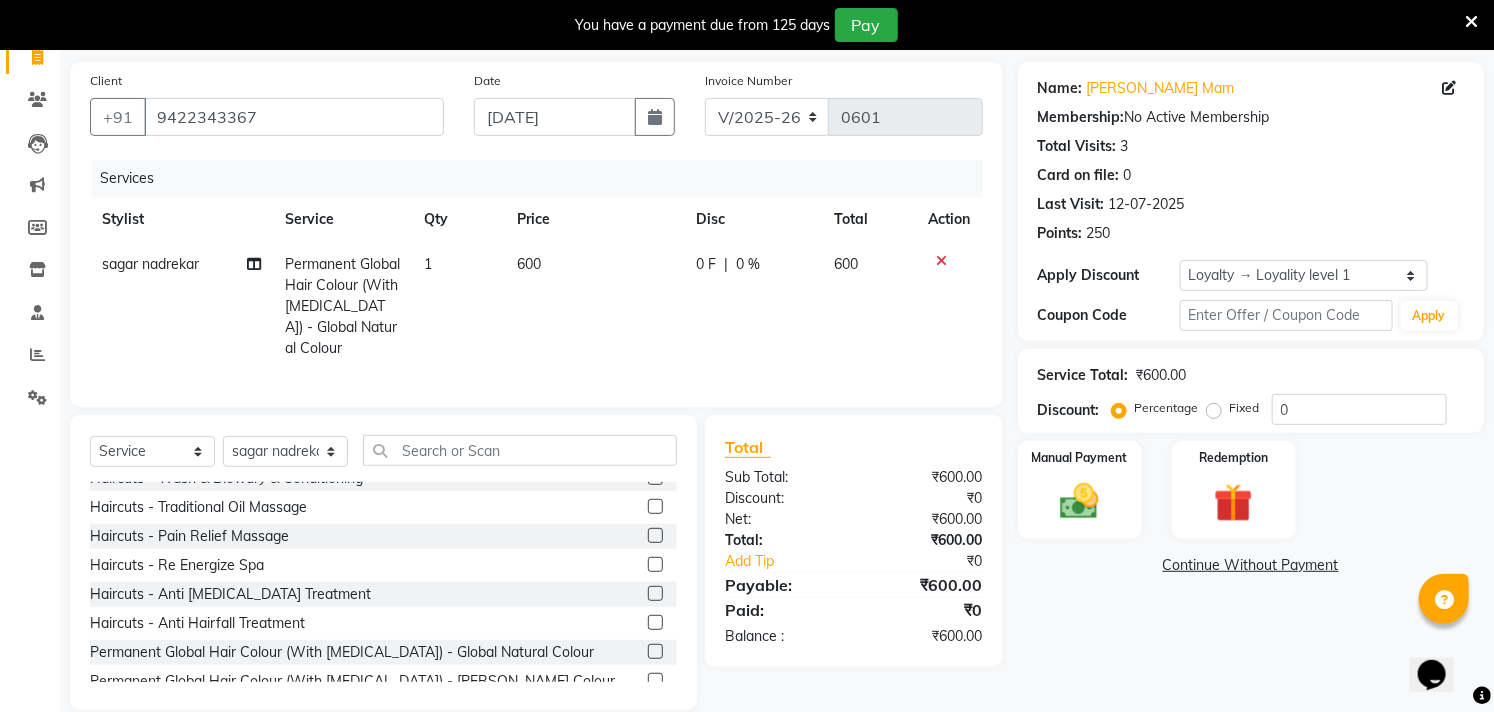 click on "Permanent Global Hair Colour (With [MEDICAL_DATA]) - Mustache Colours" 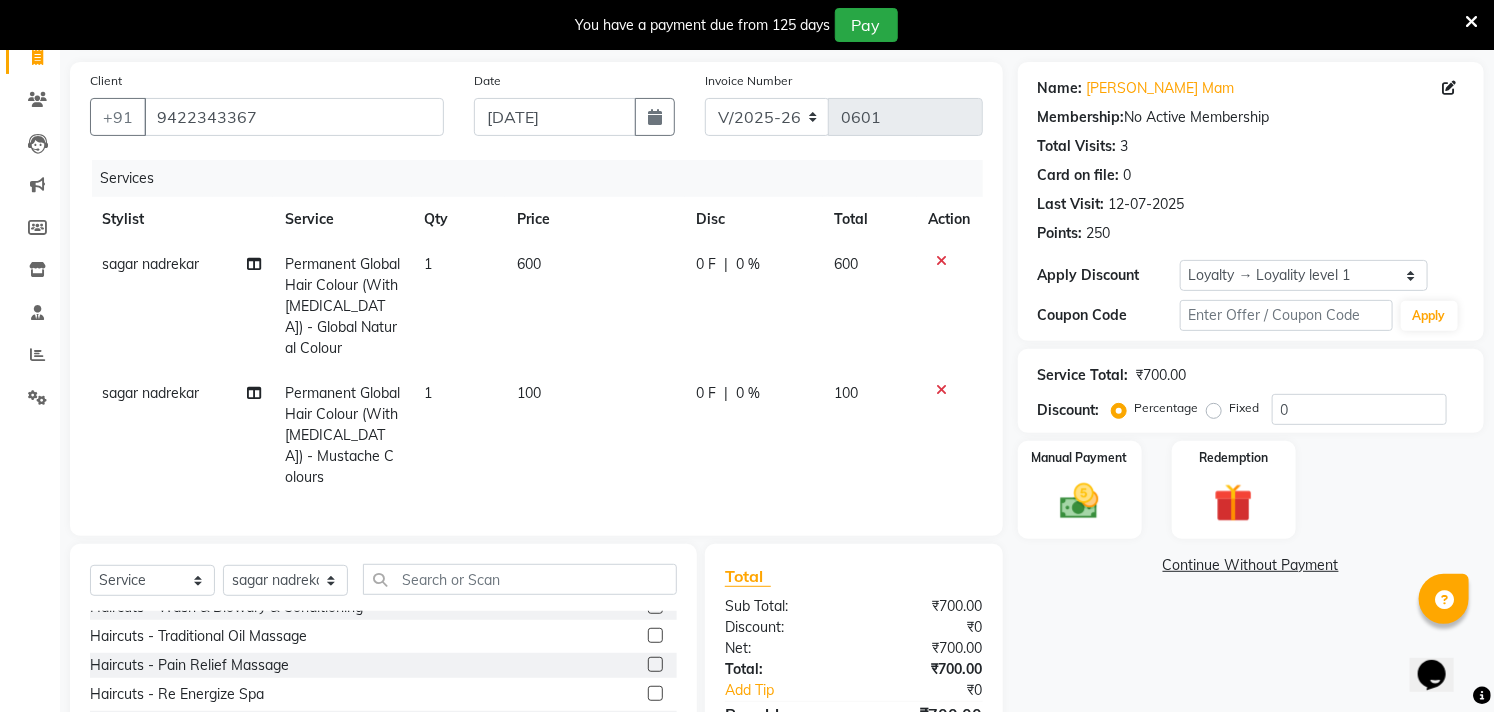 click 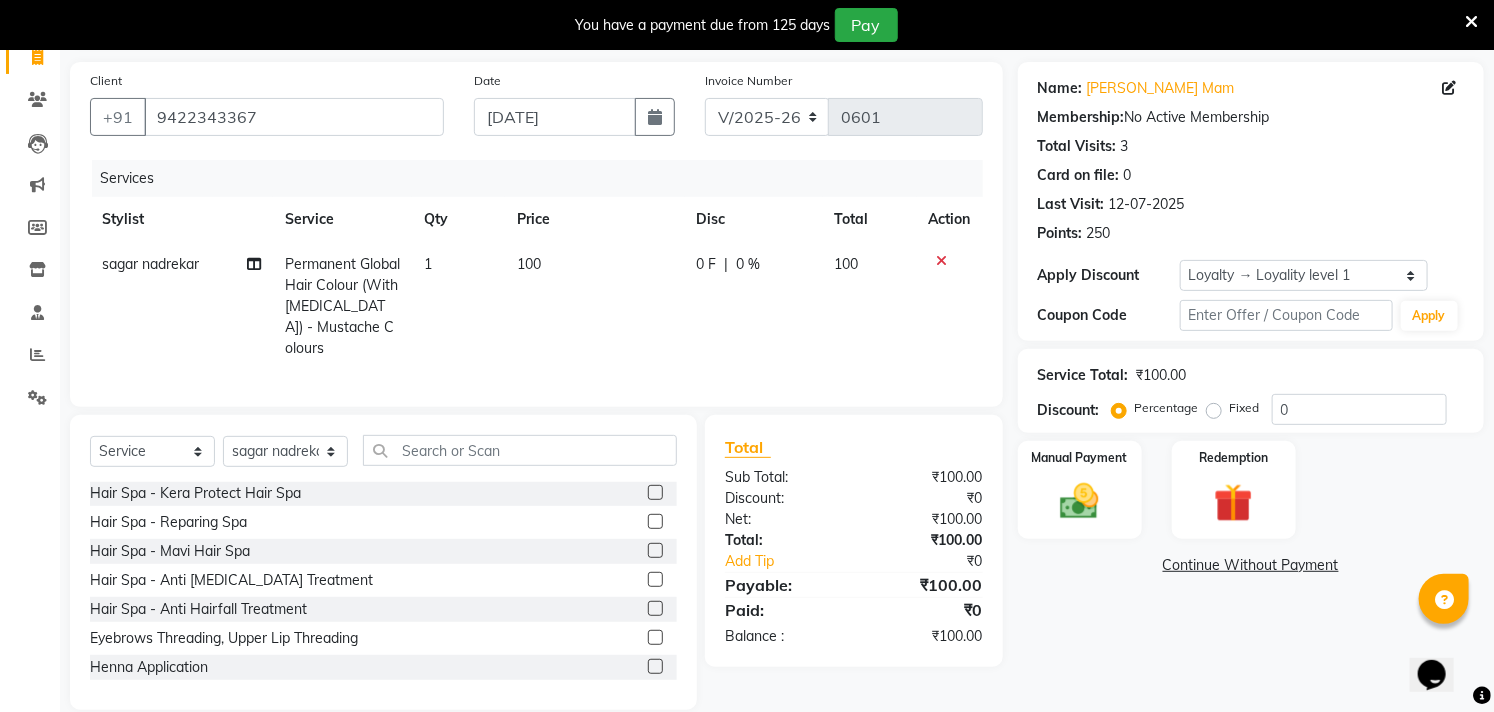 scroll, scrollTop: 4175, scrollLeft: 0, axis: vertical 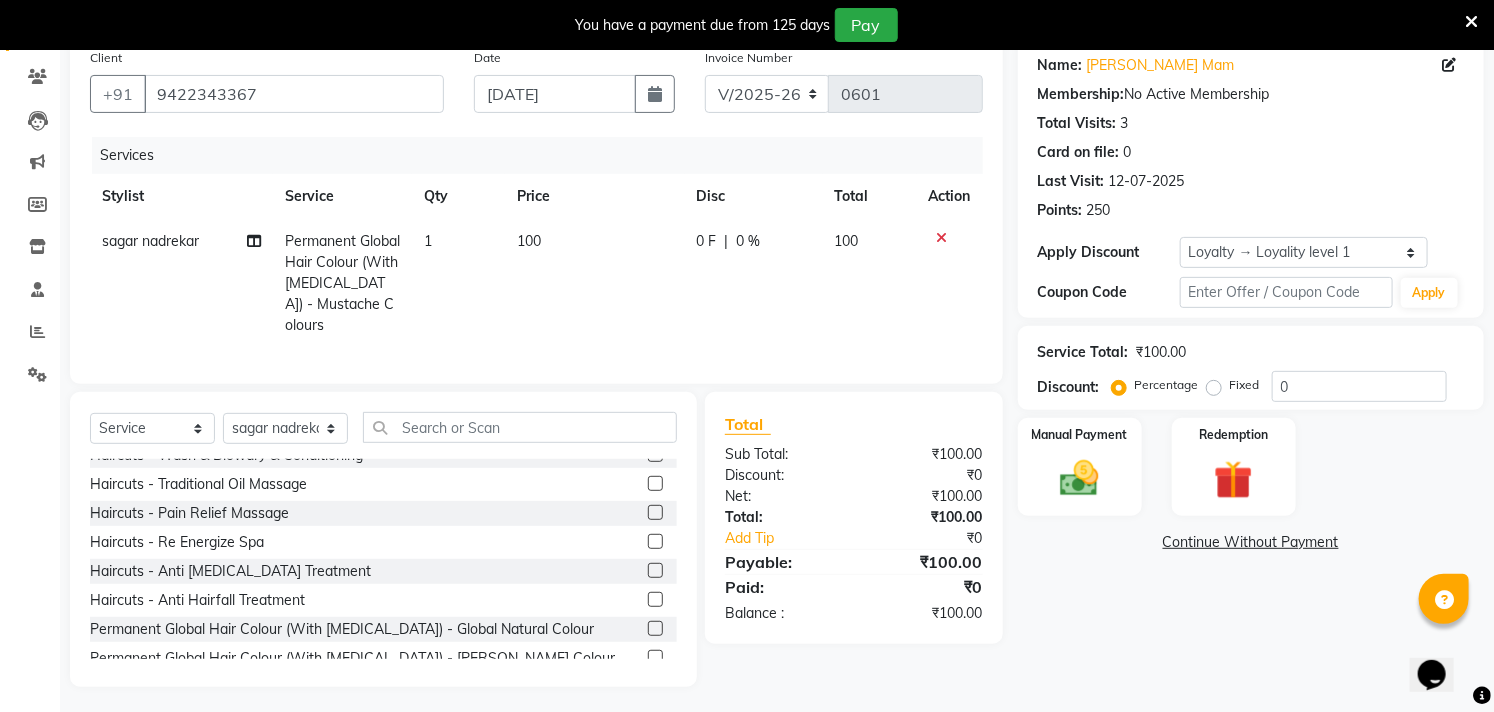 click on "Permanent Global Hair Colour (With [MEDICAL_DATA]) - Mustache Colours" 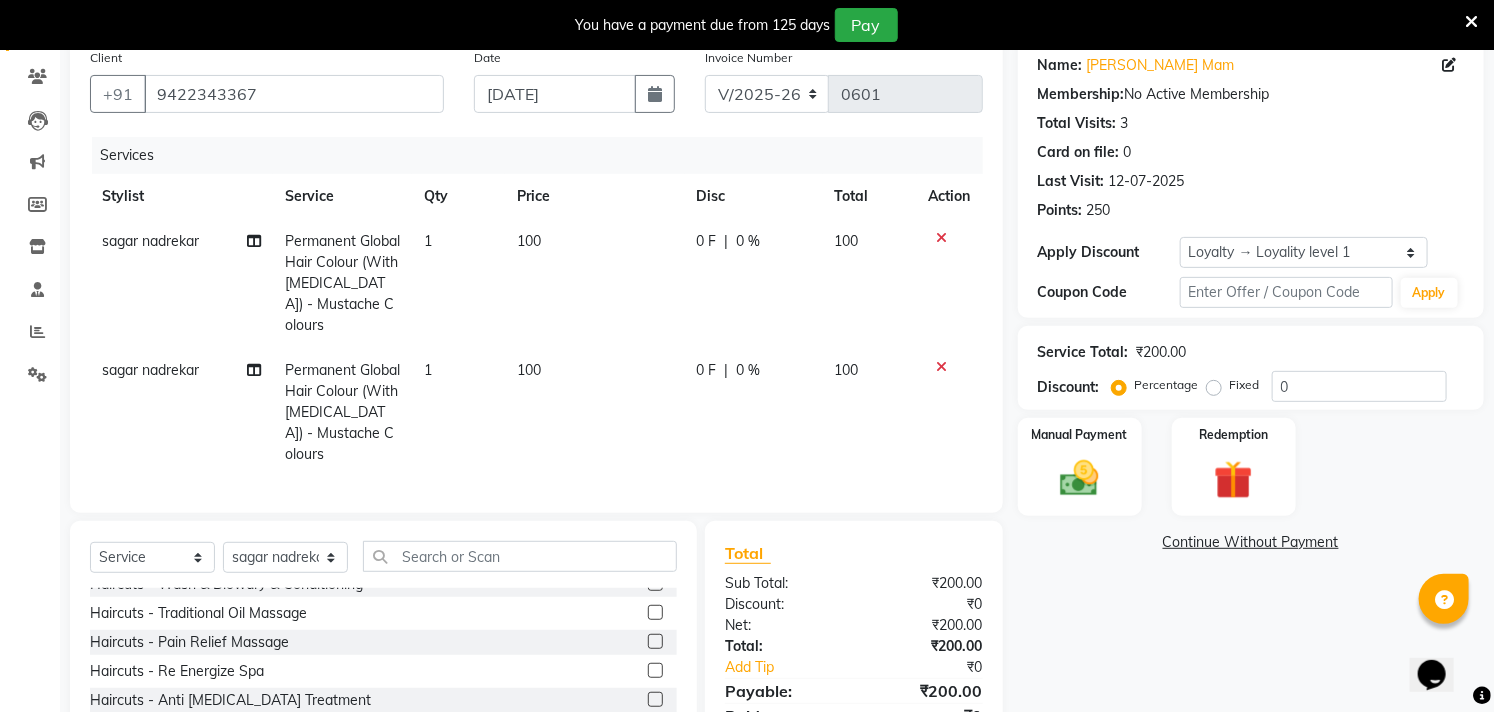 checkbox on "false" 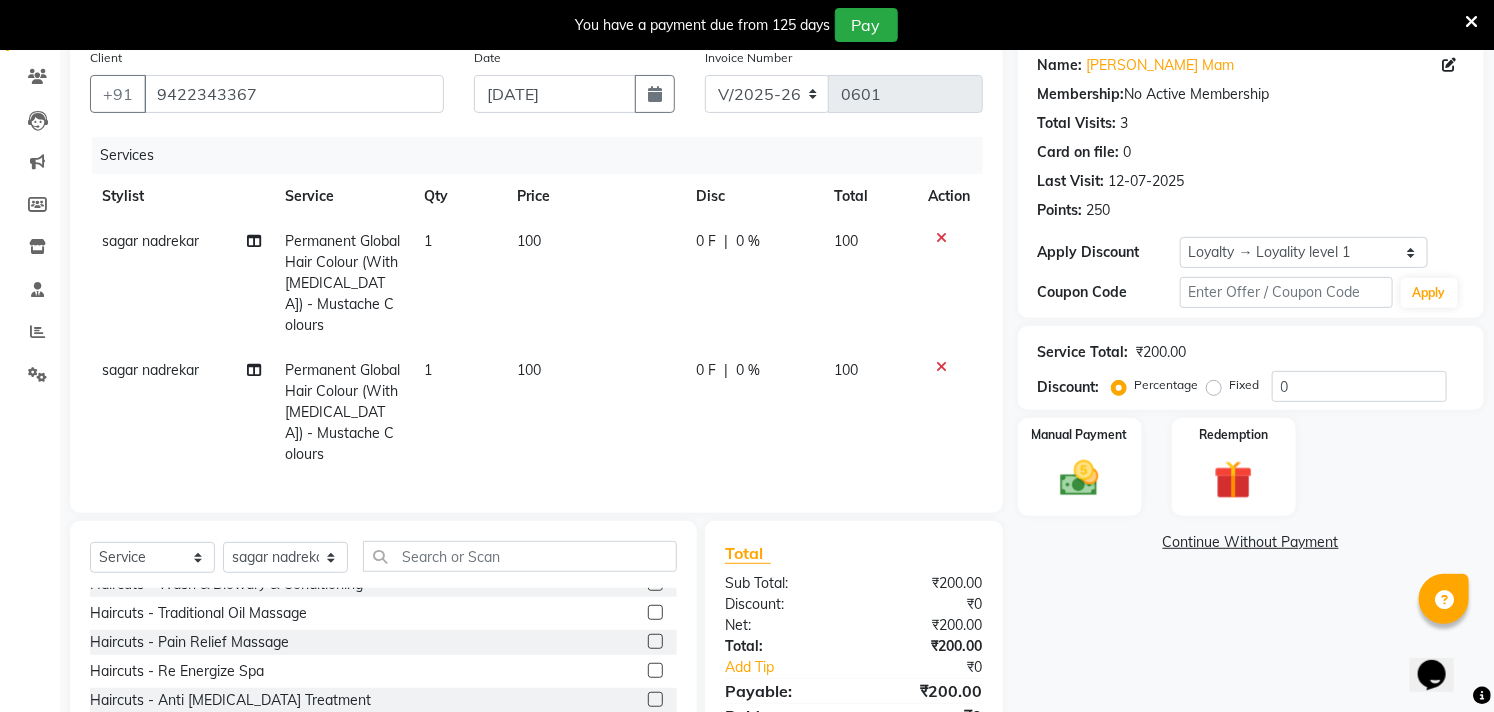 click 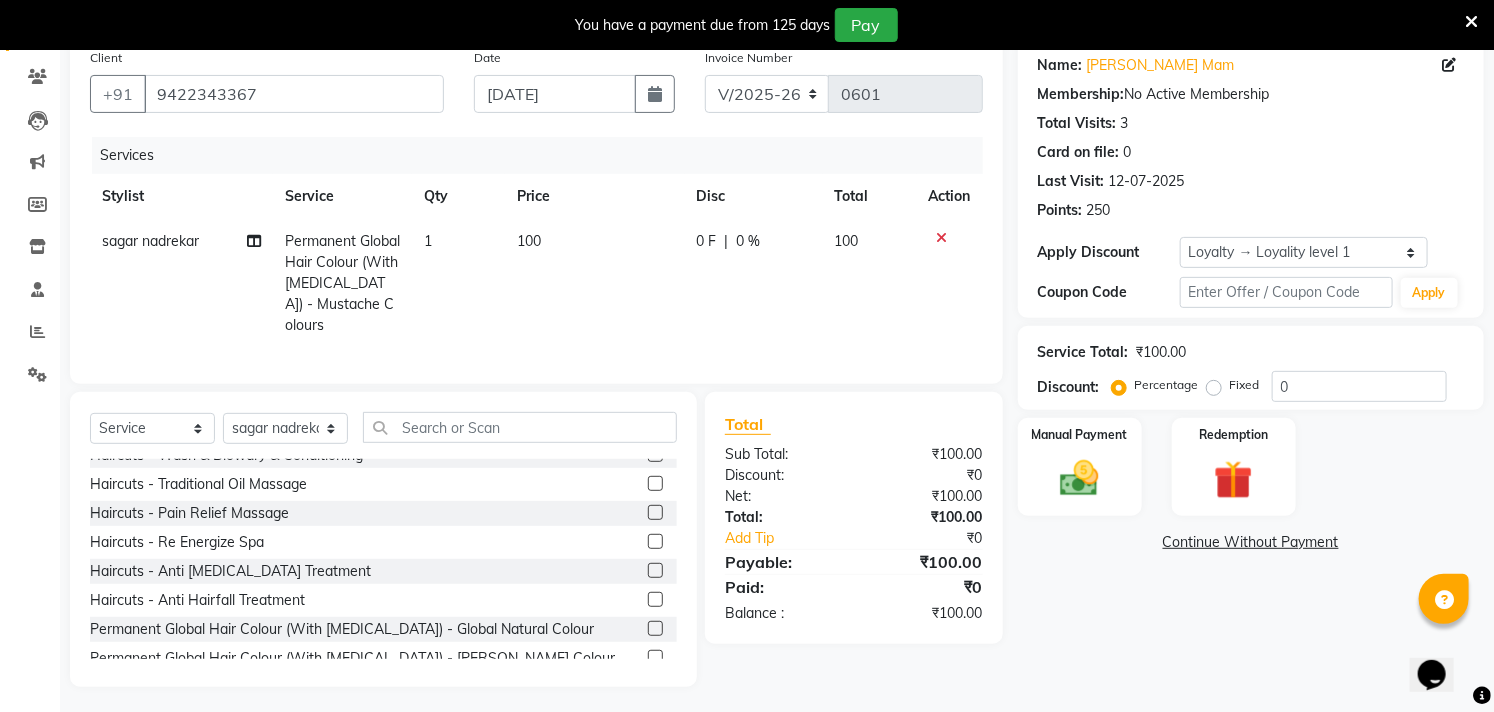 click on "100" 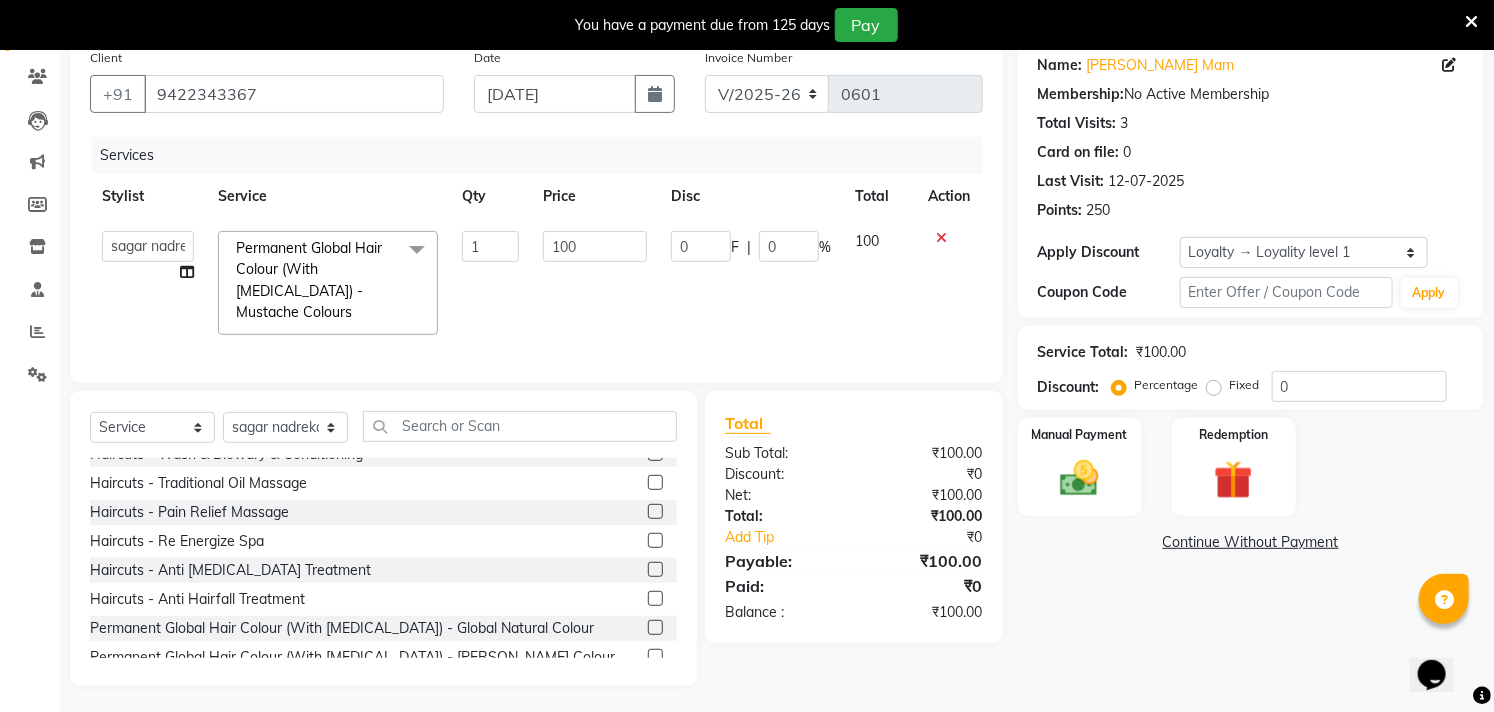scroll, scrollTop: 160, scrollLeft: 0, axis: vertical 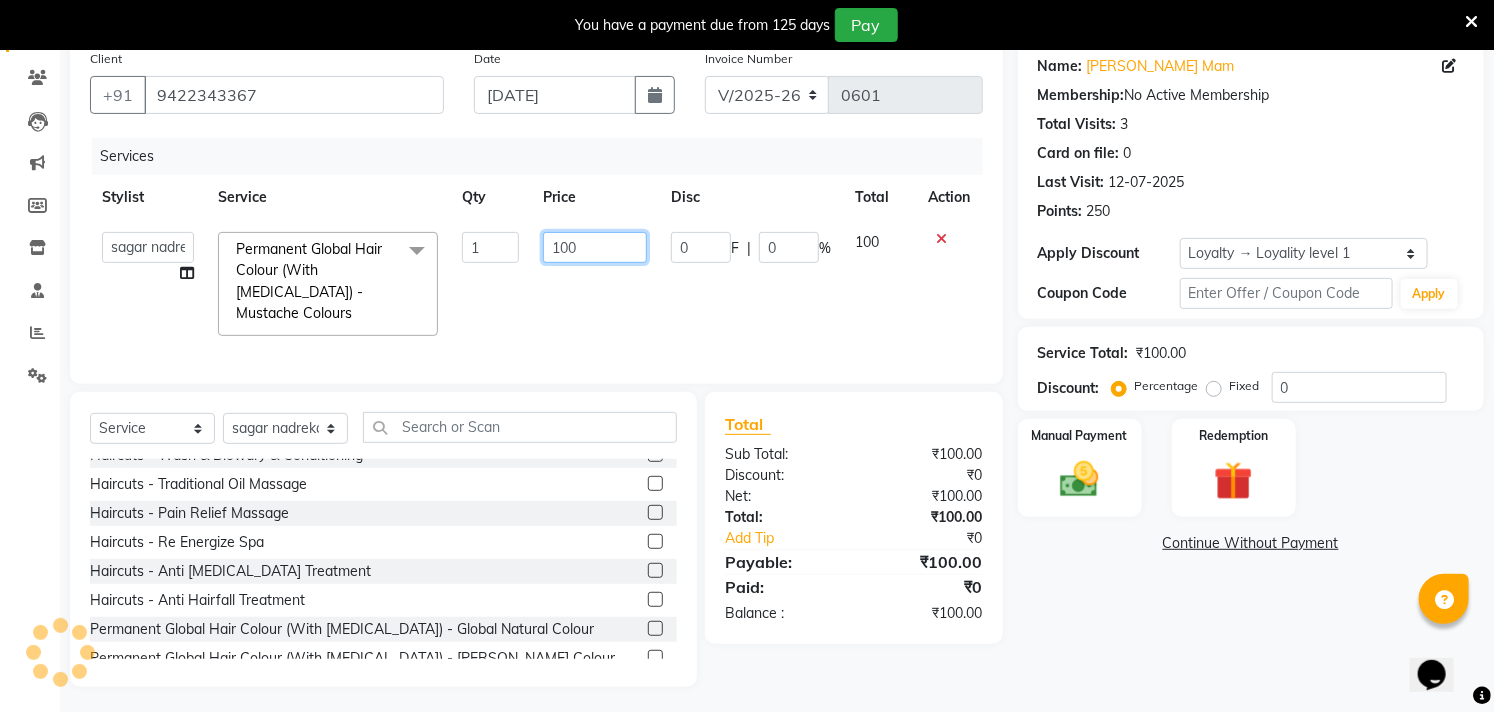 click on "100" 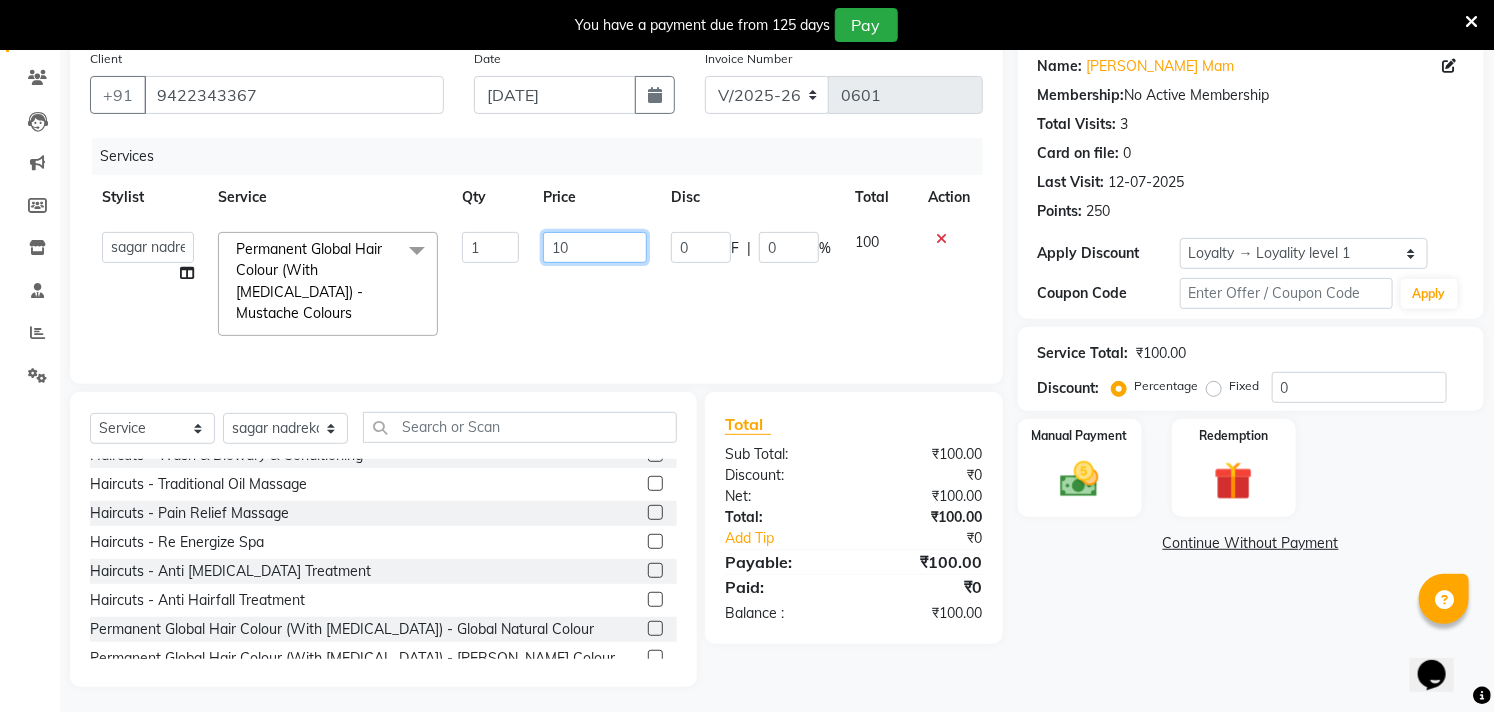 type on "1" 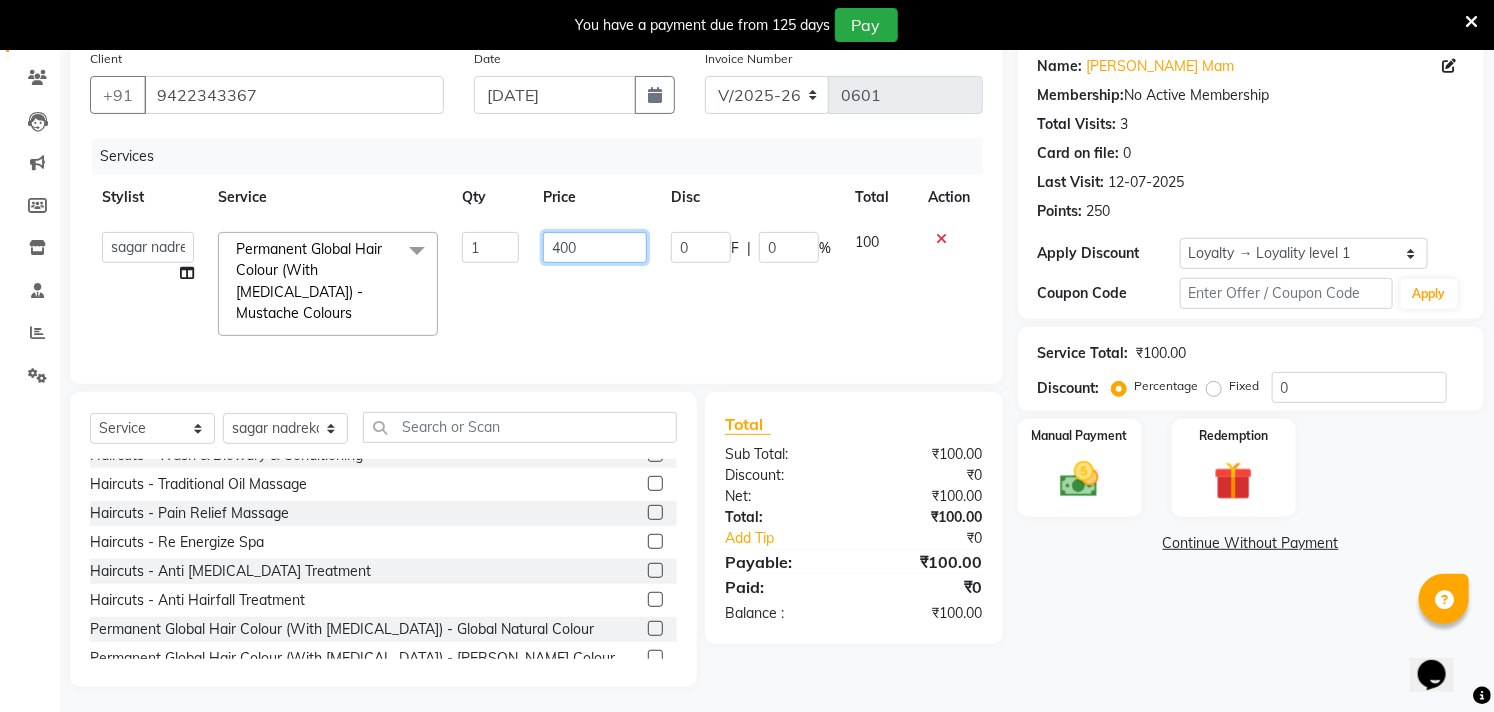 type on "4000" 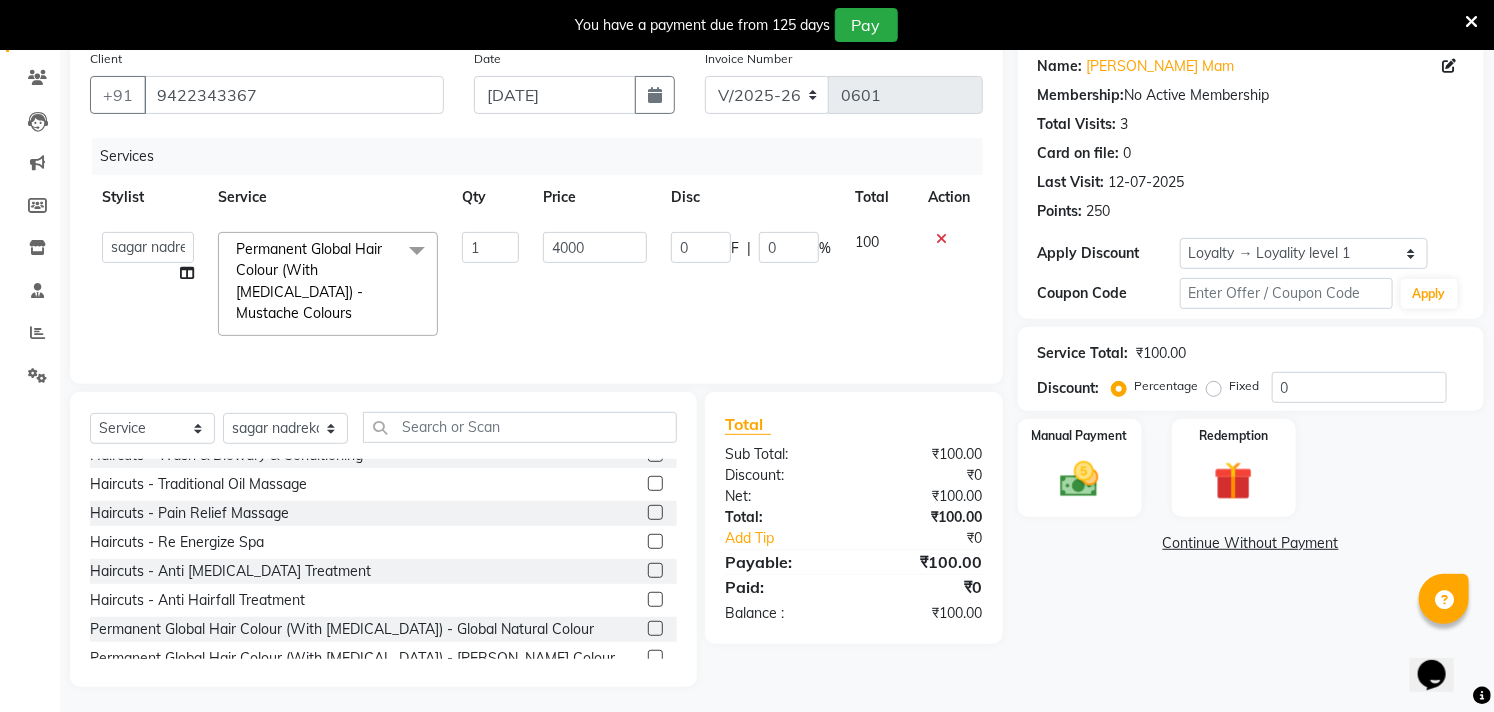 click on "4000" 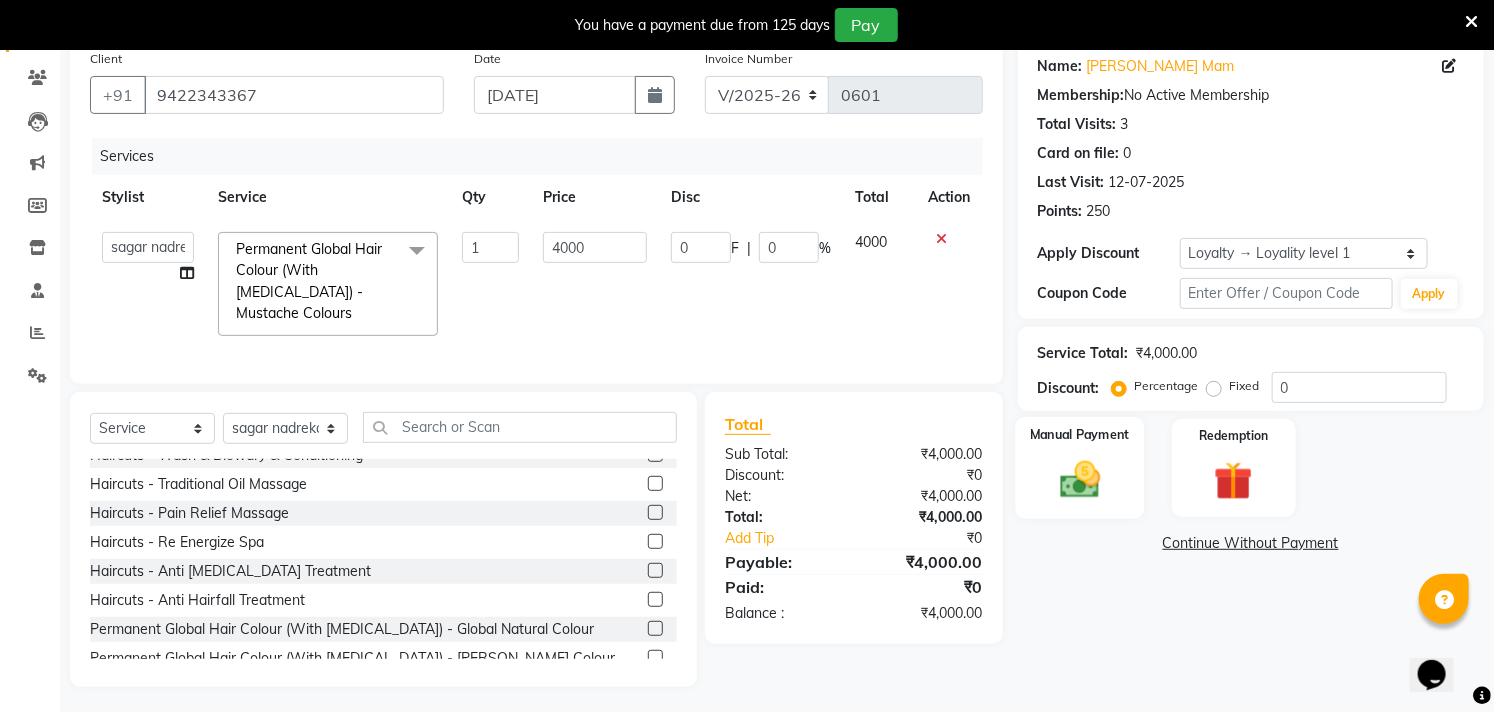 click 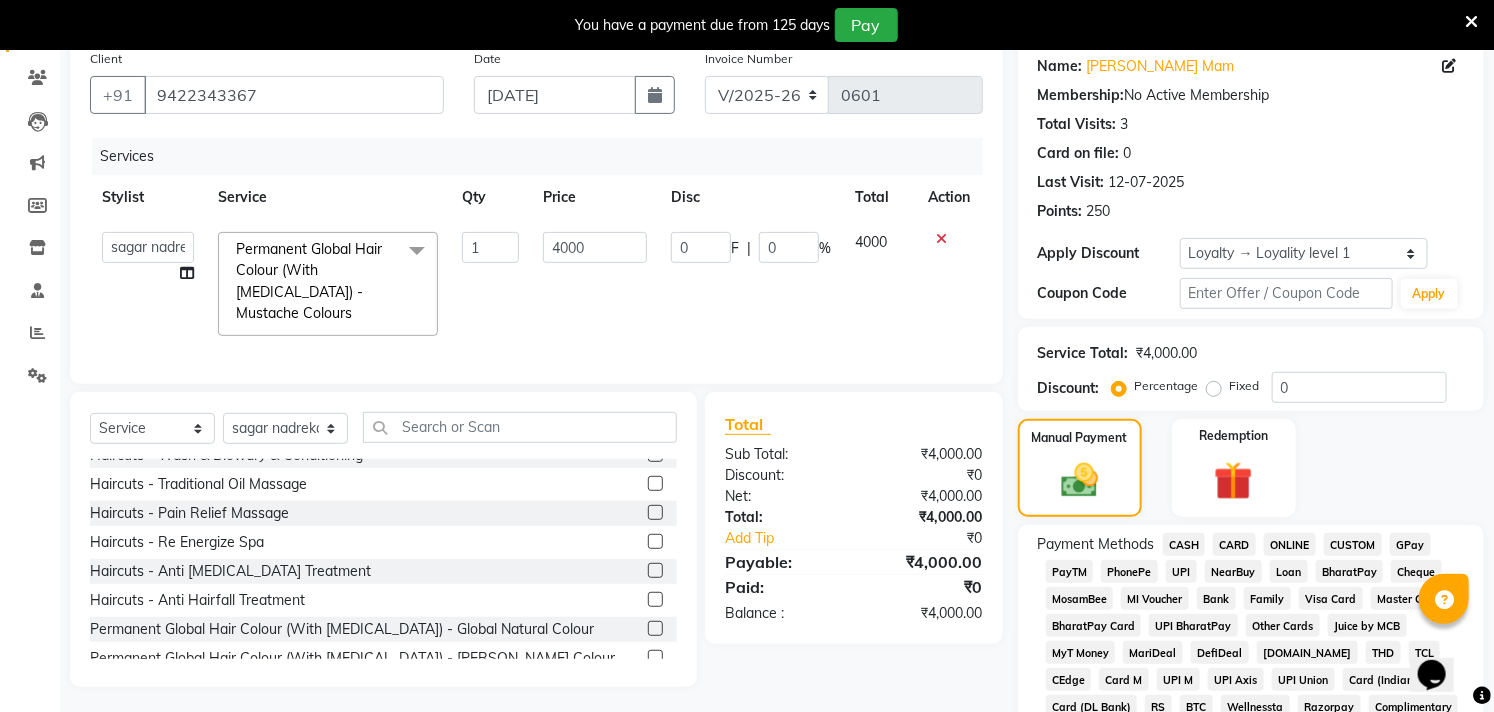click on "Payment Methods  CASH   CARD   ONLINE   CUSTOM   GPay   PayTM   PhonePe   UPI   NearBuy   Loan   BharatPay   Cheque   MosamBee   MI Voucher   Bank   Family   Visa Card   Master Card   BharatPay Card   UPI BharatPay   Other Cards   Juice by MCB   MyT Money   MariDeal   DefiDeal   [DOMAIN_NAME]   THD   TCL   CEdge   Card M   UPI M   UPI Axis   UPI Union   Card (Indian Bank)   Card (DL Bank)   RS   BTC   Wellnessta   Razorpay   Complimentary   Nift   Spa Finder   Spa Week   Venmo   BFL   LoanTap   SaveIN   GMoney   ATH Movil   On Account   Chamber Gift Card   Trade   Comp   Donation   Card on File   Envision   BRAC Card   City Card   bKash   Credit Card   Debit Card   Shoutlo   LUZO   Jazz Cash   AmEx   Discover   Tabby   Online W   Room Charge   Room Charge USD   Room Charge Euro   Room Charge EGP   Room Charge GBP   Bajaj Finserv   Bad Debts   Card: IDFC   Card: IOB   Coupon   Gcash   PayMaya   Instamojo   COnline   UOnline   SOnline   SCard   Paypal   PPR   PPV   PPC   PPN   PPG   PPE   CAMP   Benefit   ATH Movil" 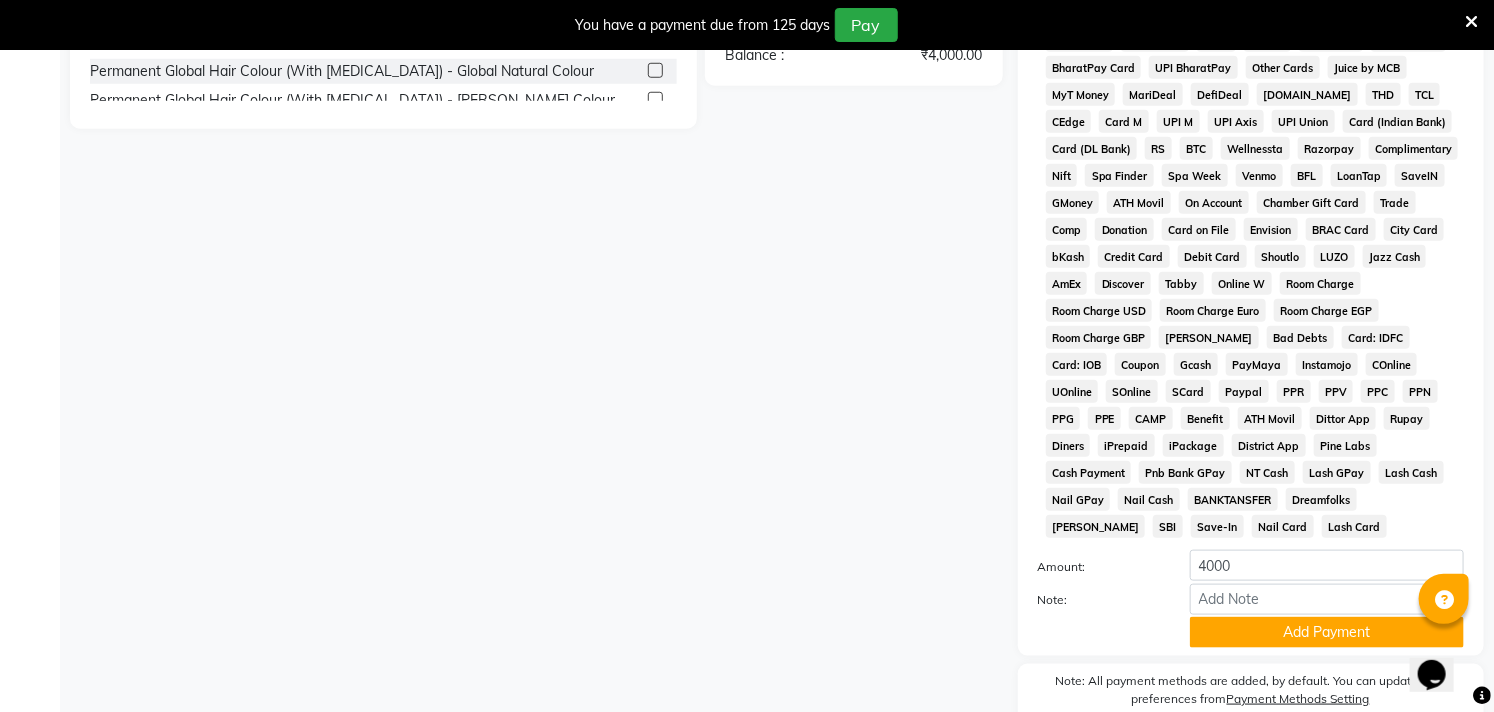 scroll, scrollTop: 786, scrollLeft: 0, axis: vertical 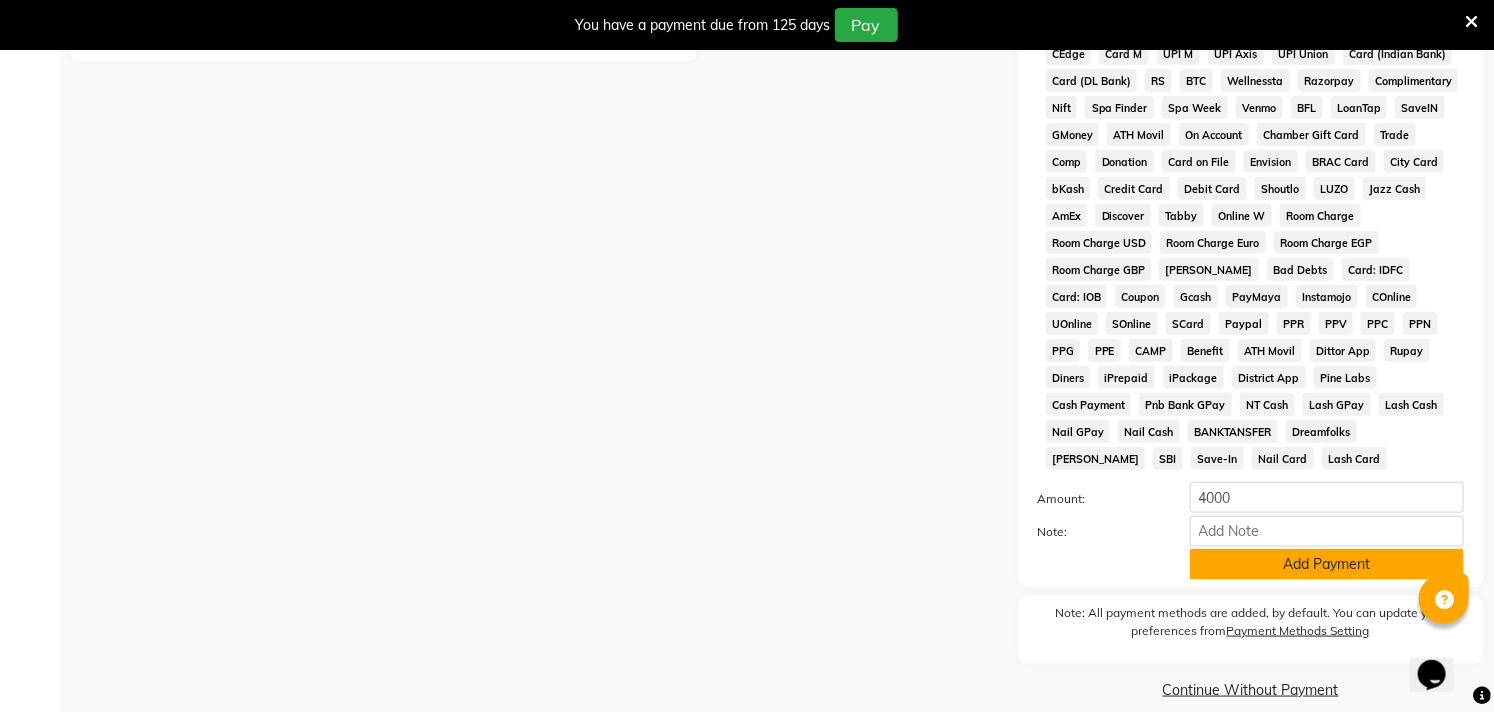 click on "Add Payment" 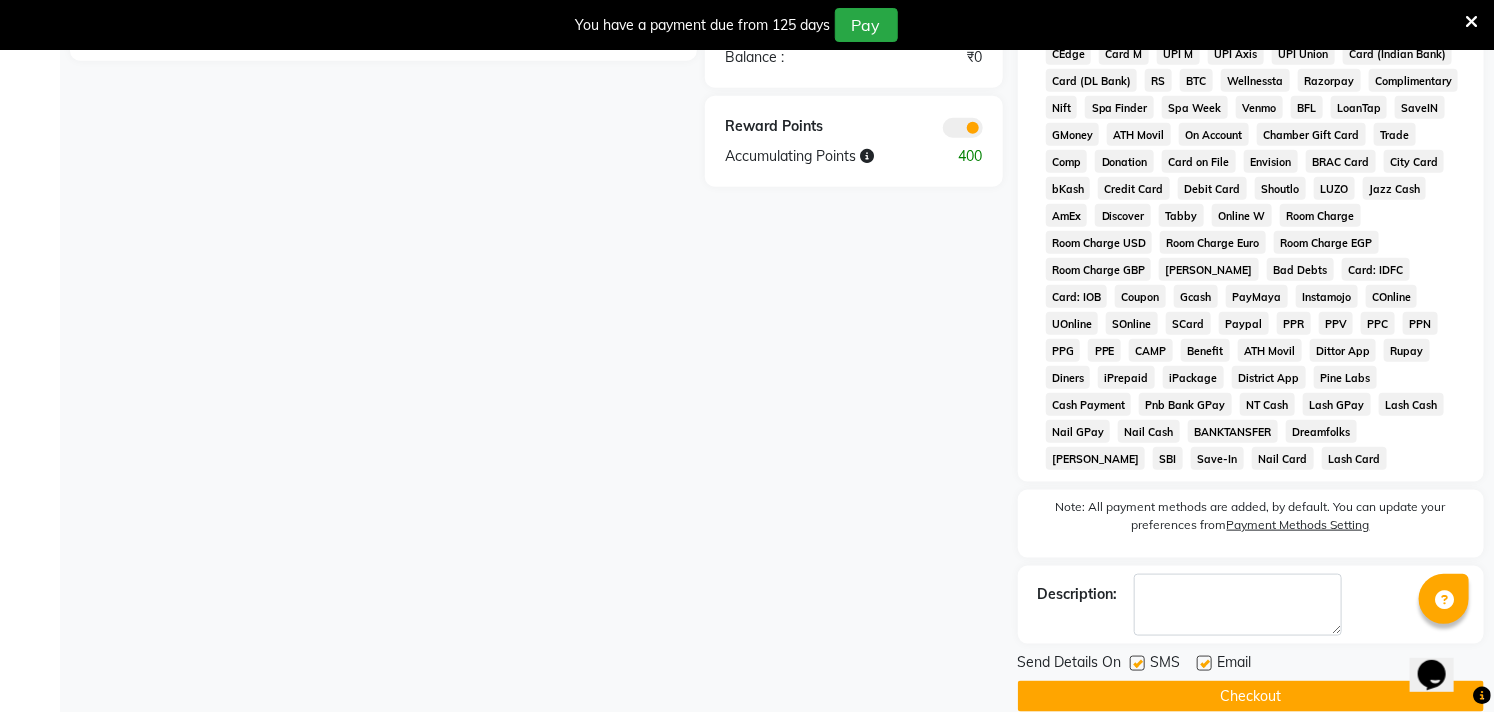 click on "Checkout" 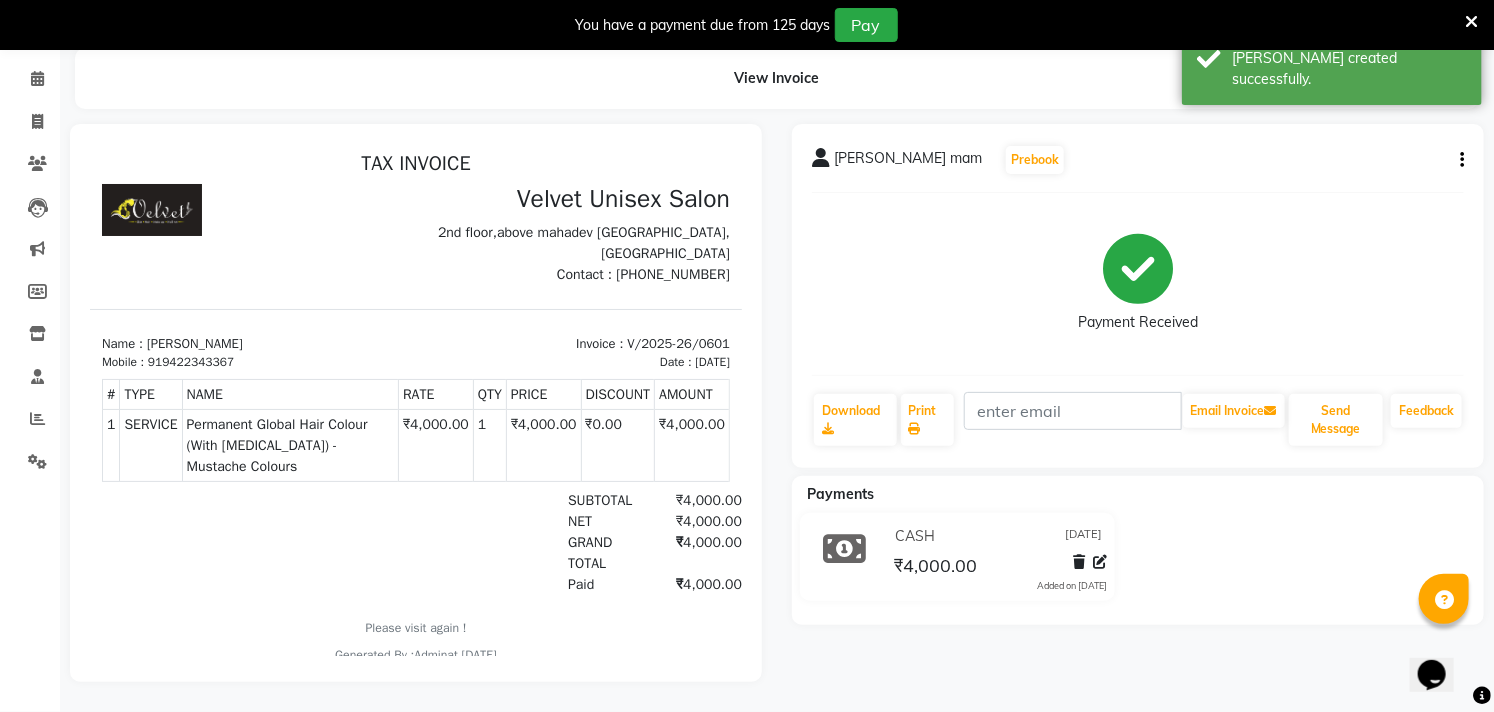 scroll, scrollTop: 0, scrollLeft: 0, axis: both 